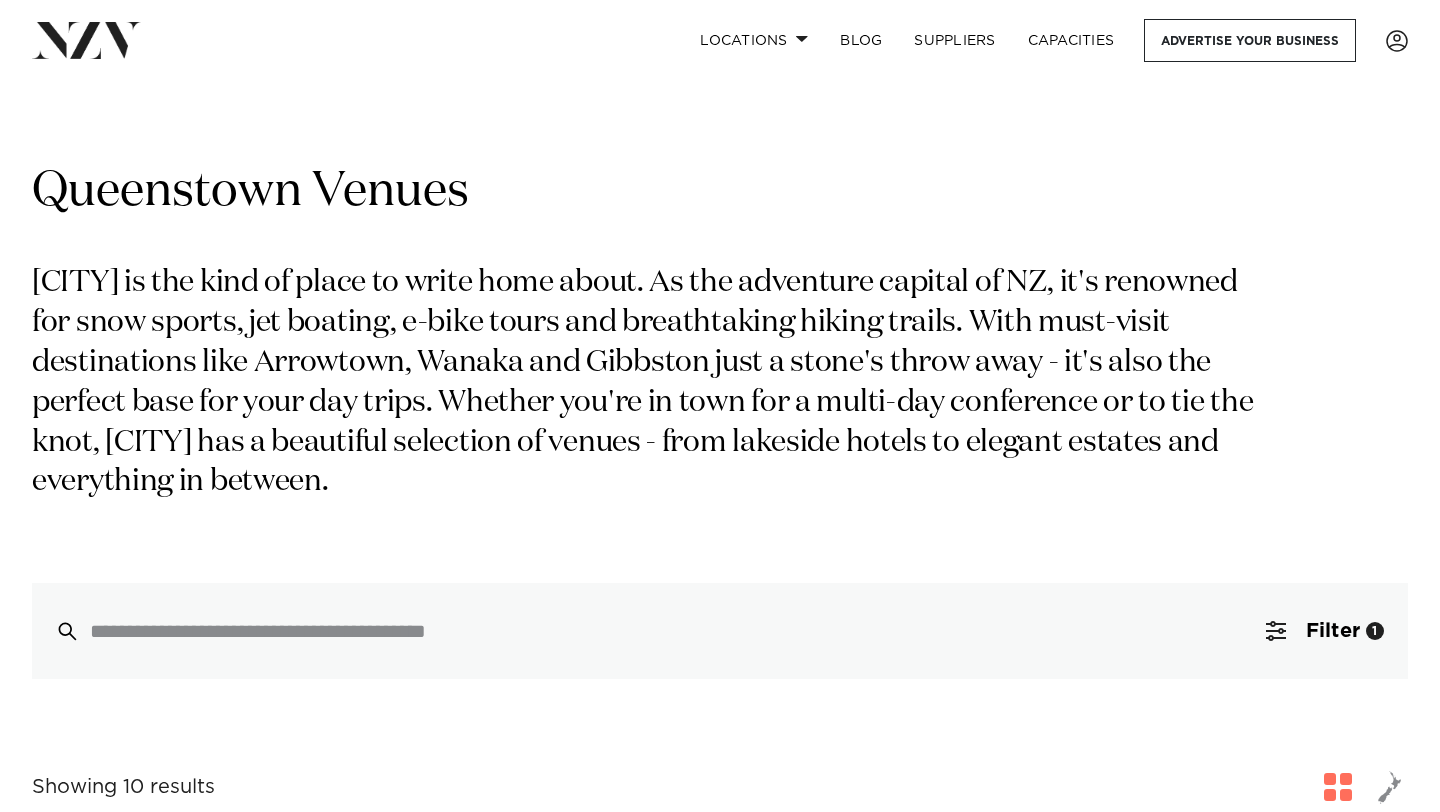 scroll, scrollTop: 208, scrollLeft: 0, axis: vertical 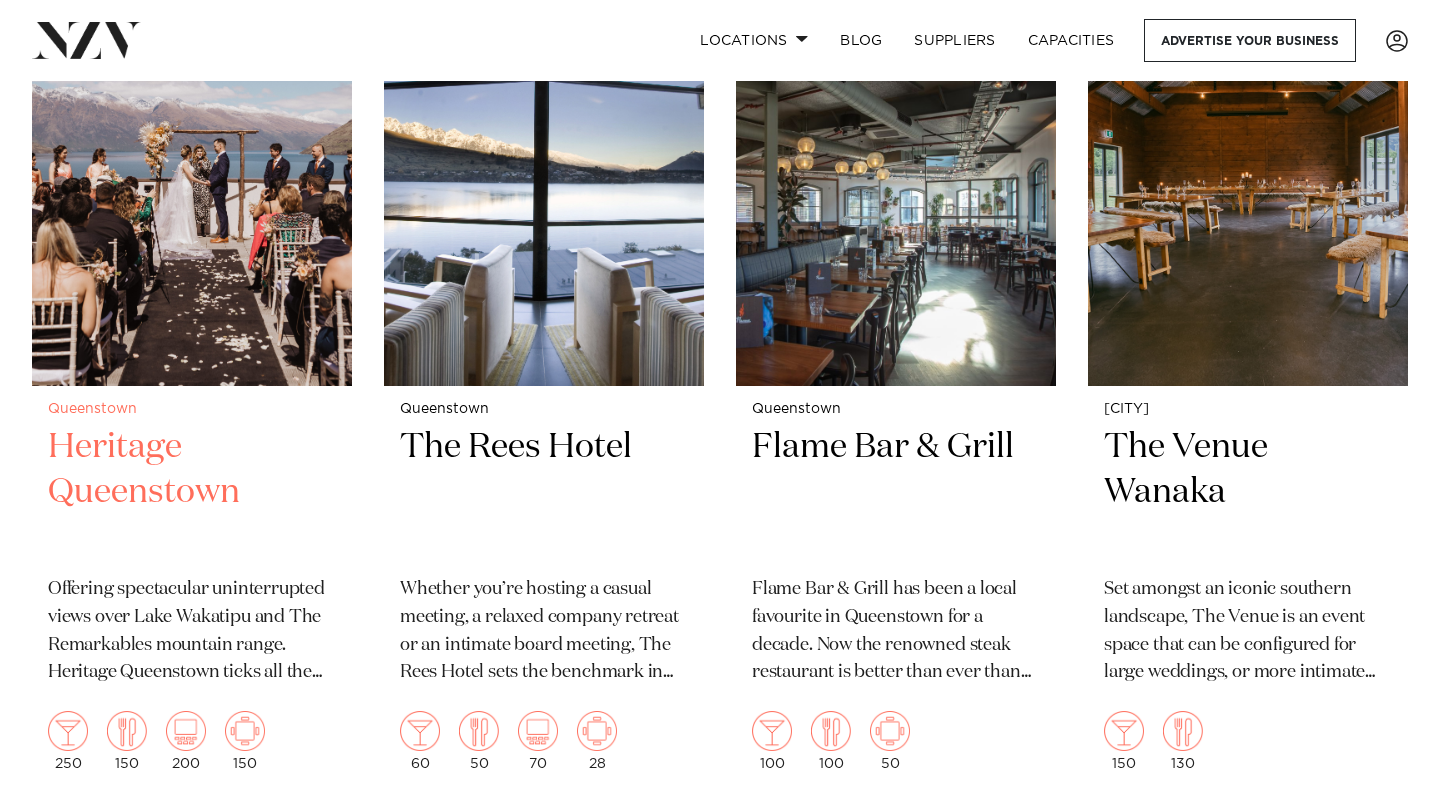 click on "Heritage Queenstown" at bounding box center (192, 492) 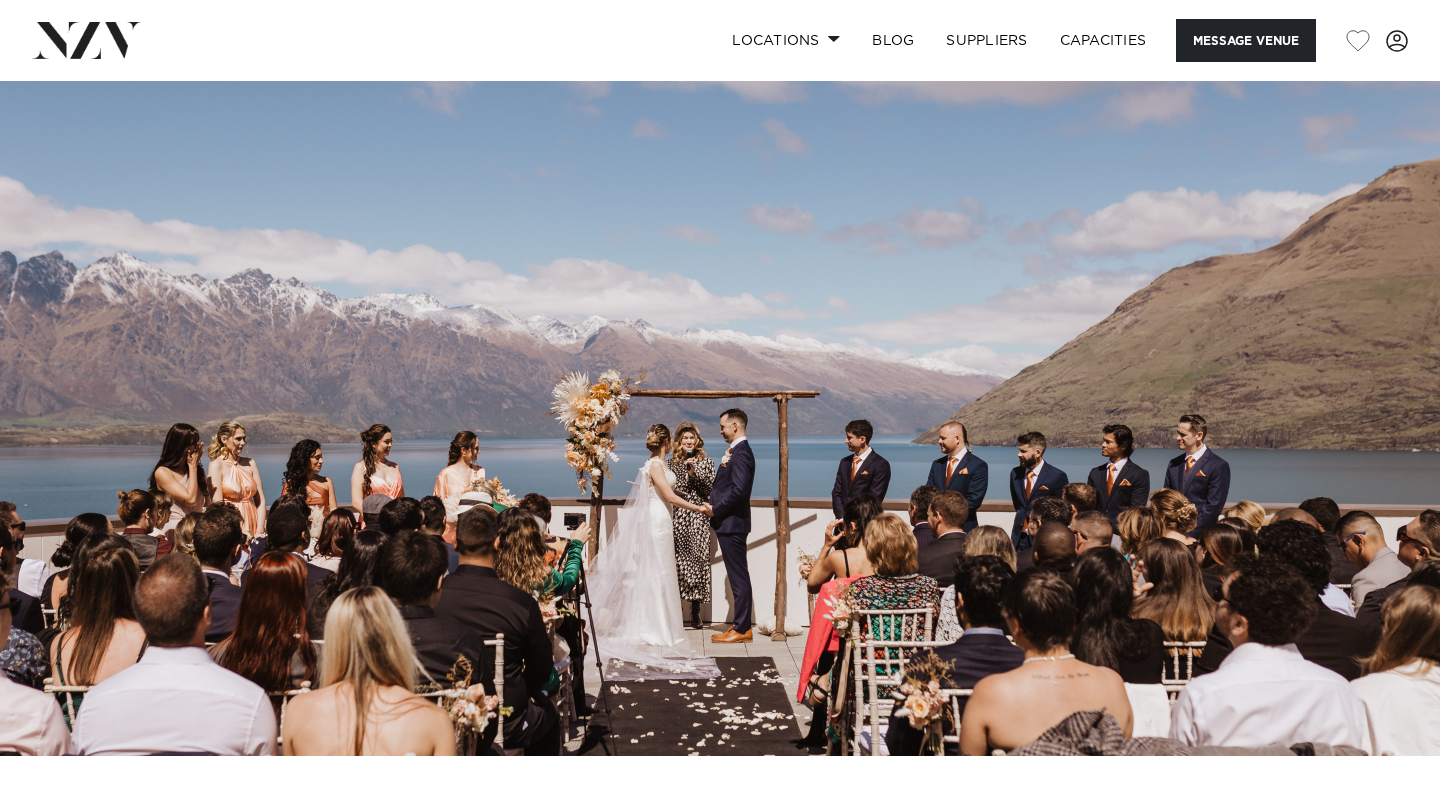 scroll, scrollTop: 0, scrollLeft: 0, axis: both 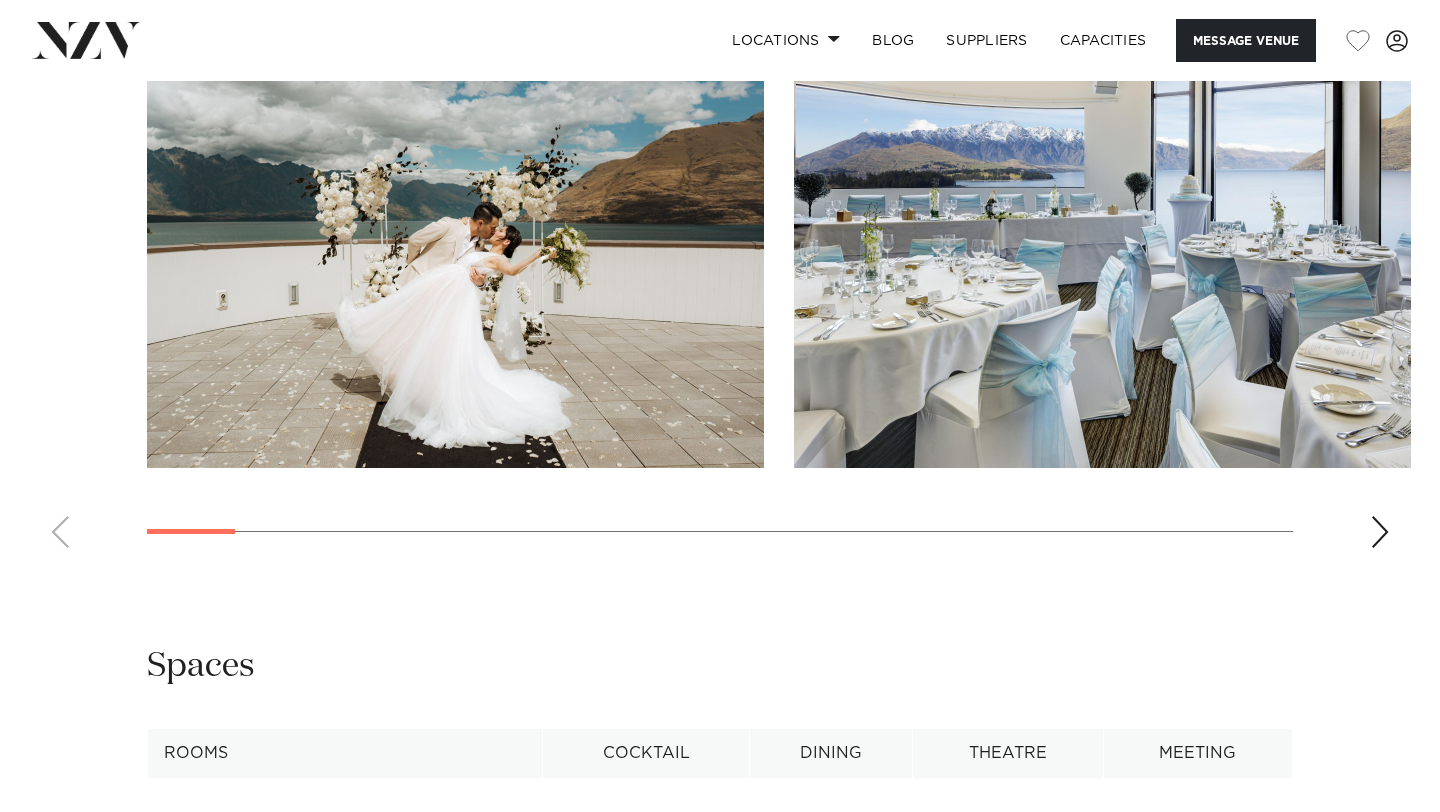 click at bounding box center (1380, 532) 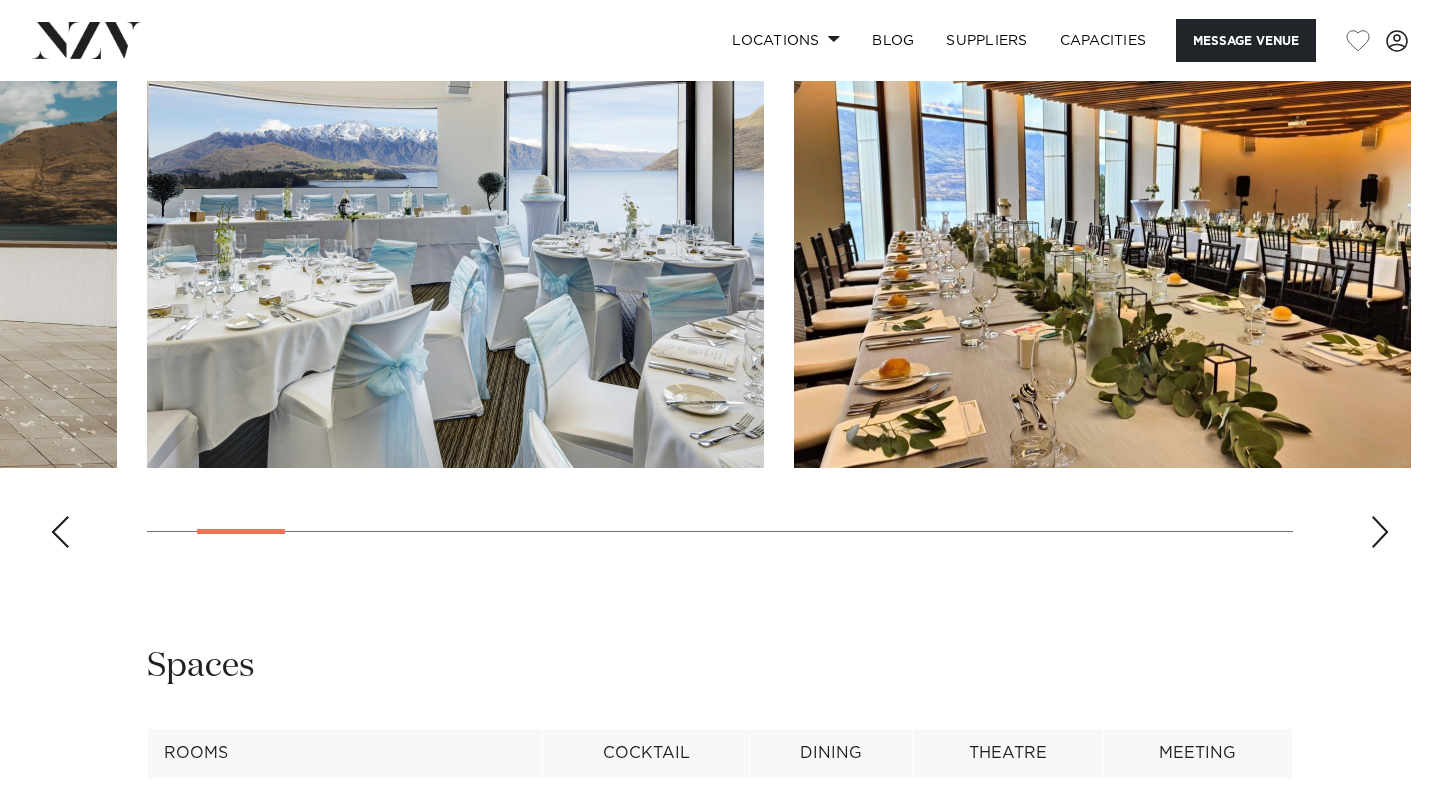 click at bounding box center (1380, 532) 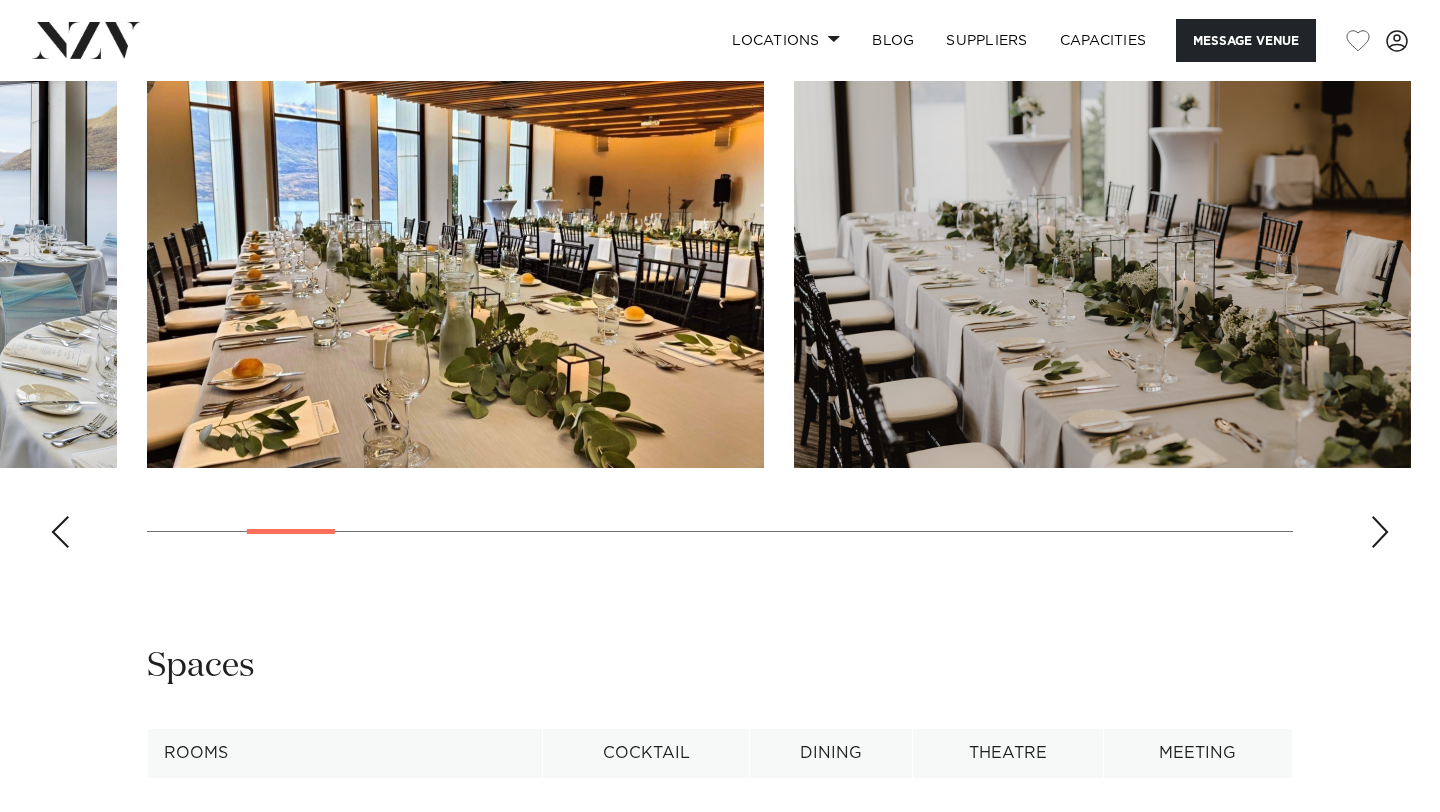 click at bounding box center (1380, 532) 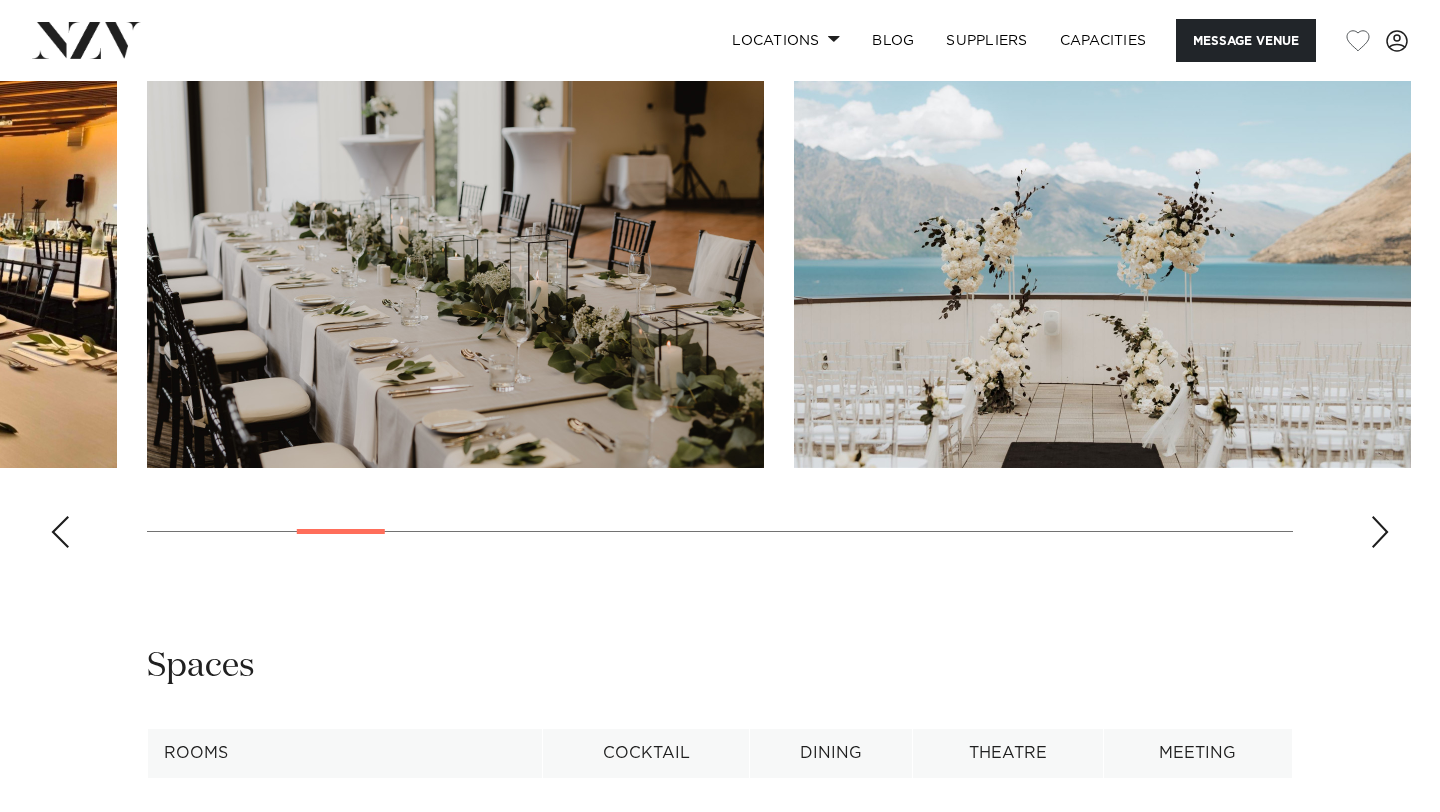 click at bounding box center (1380, 532) 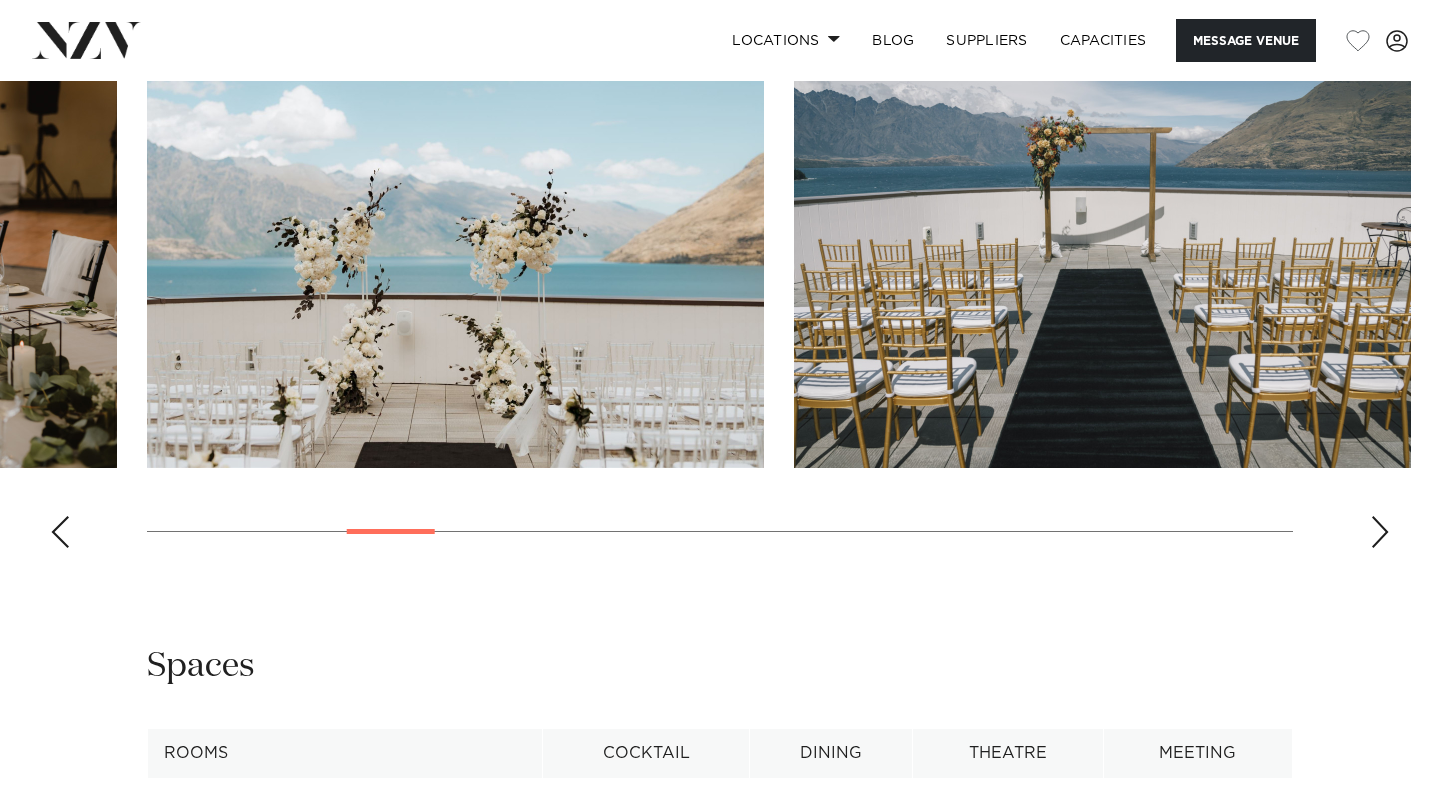 click at bounding box center (1380, 532) 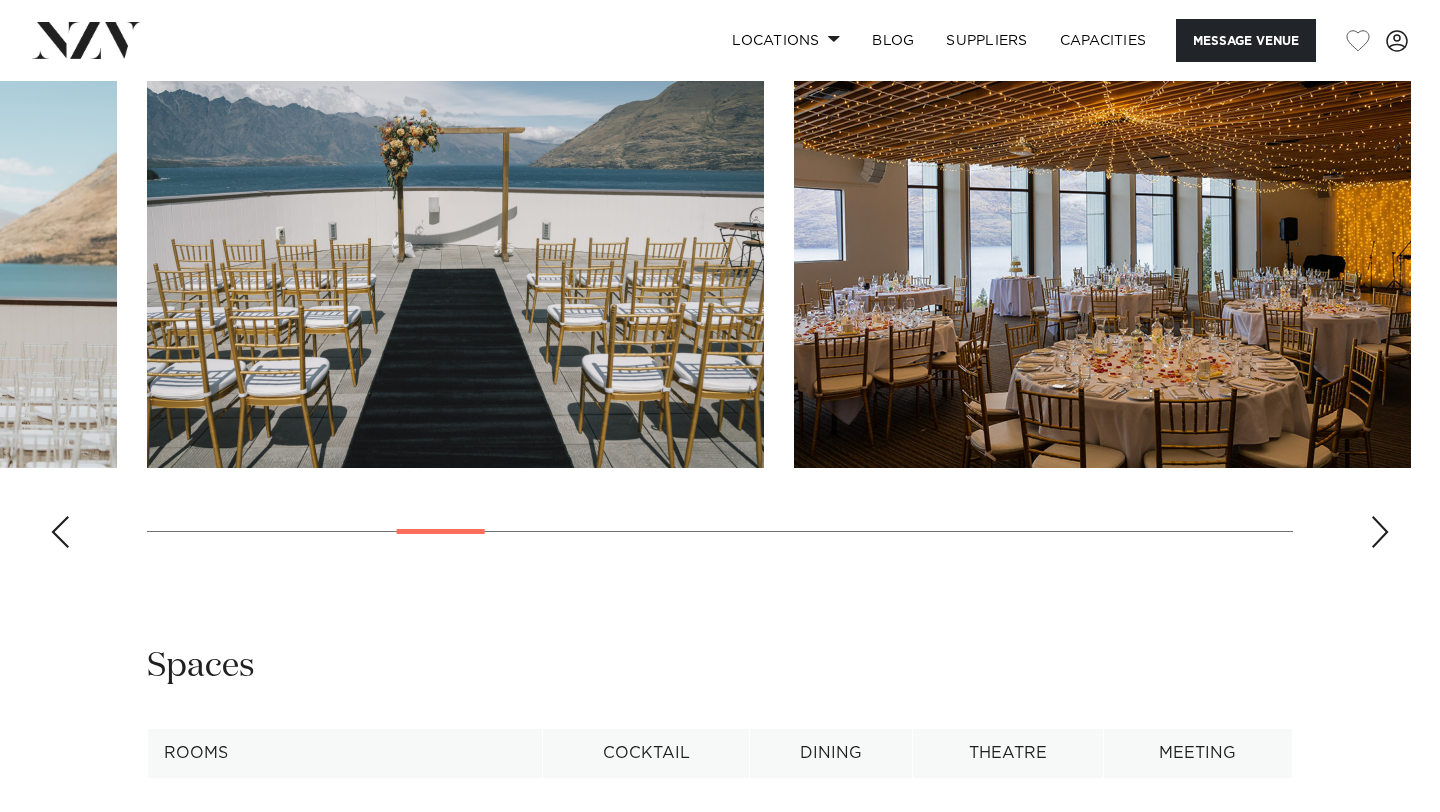 click at bounding box center [1380, 532] 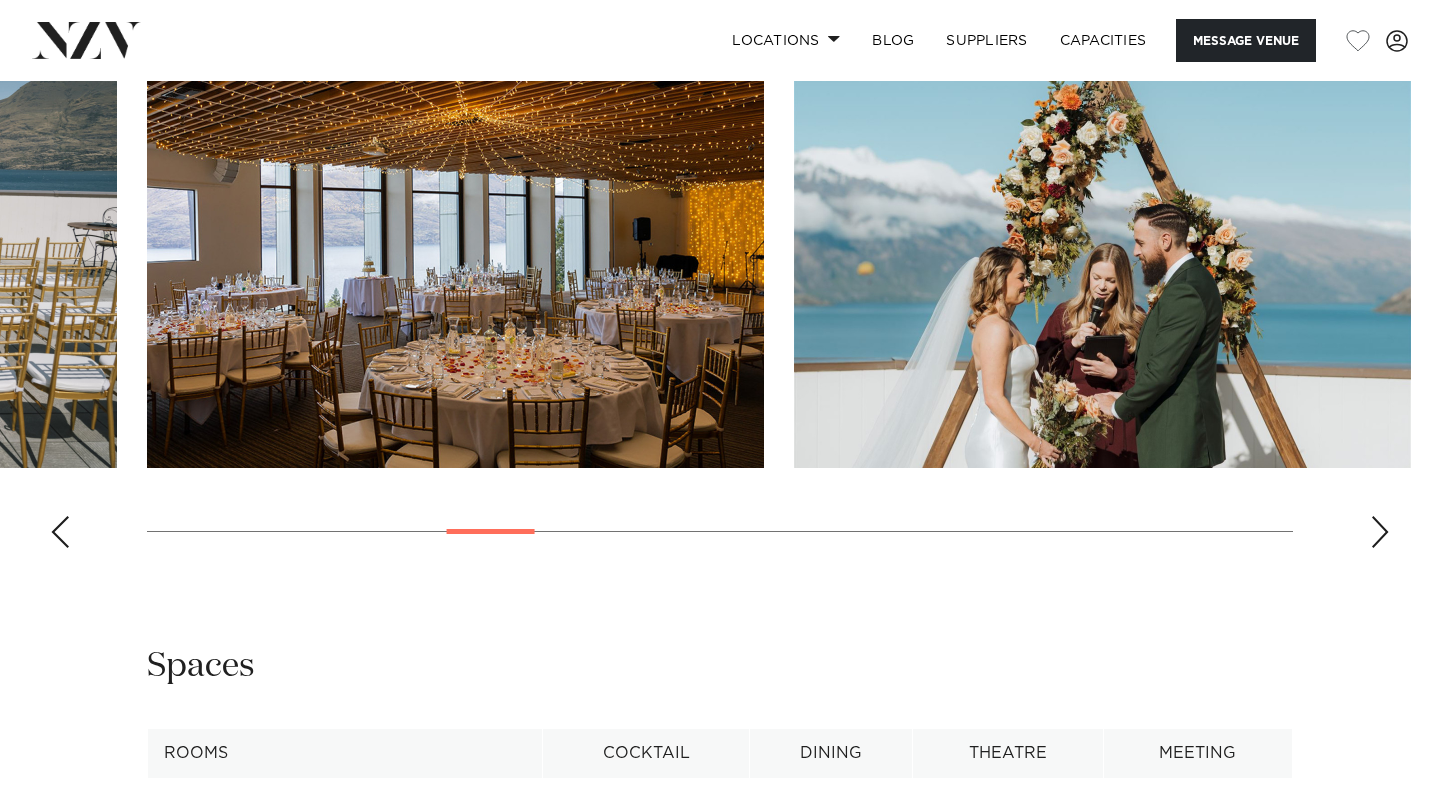 click at bounding box center [1380, 532] 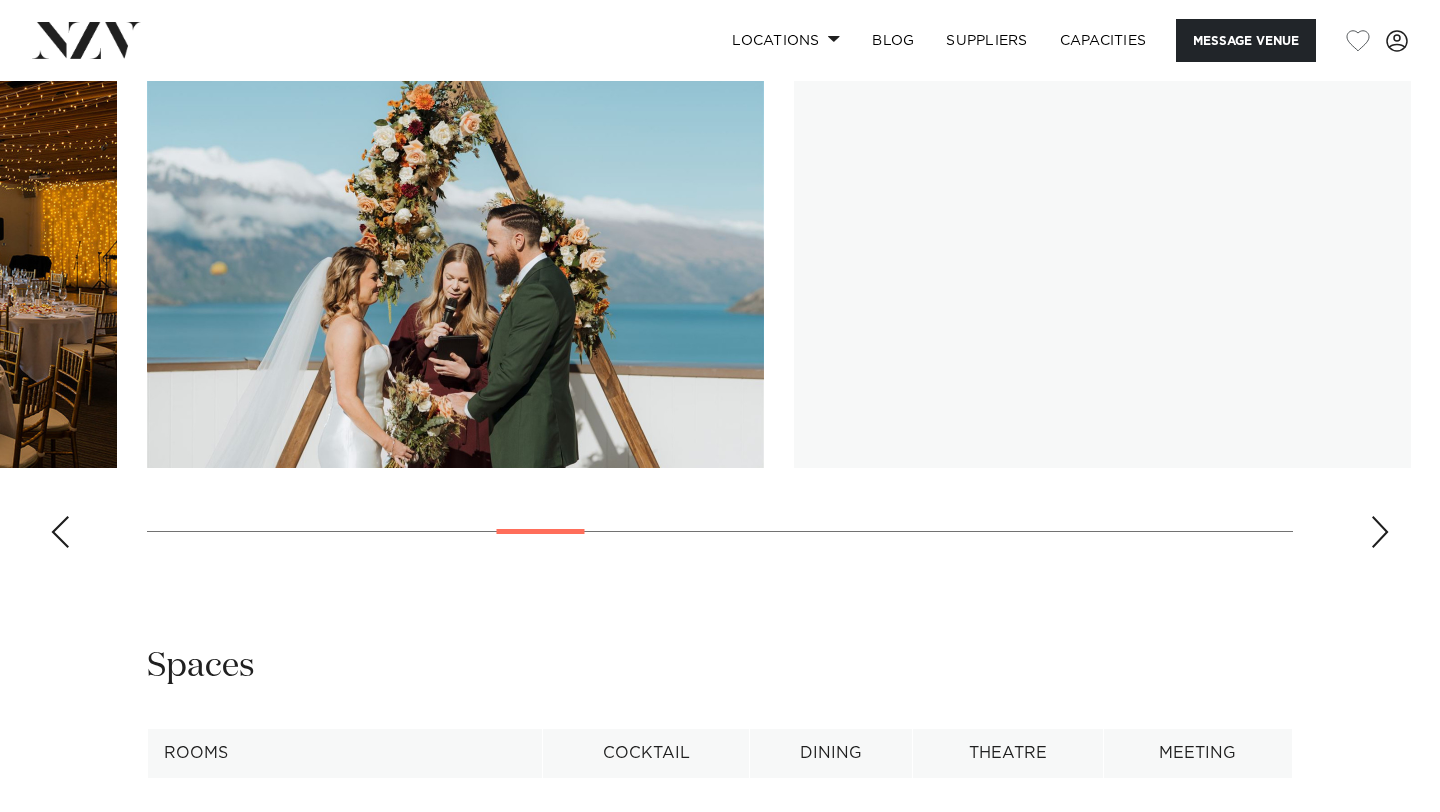 click at bounding box center (1380, 532) 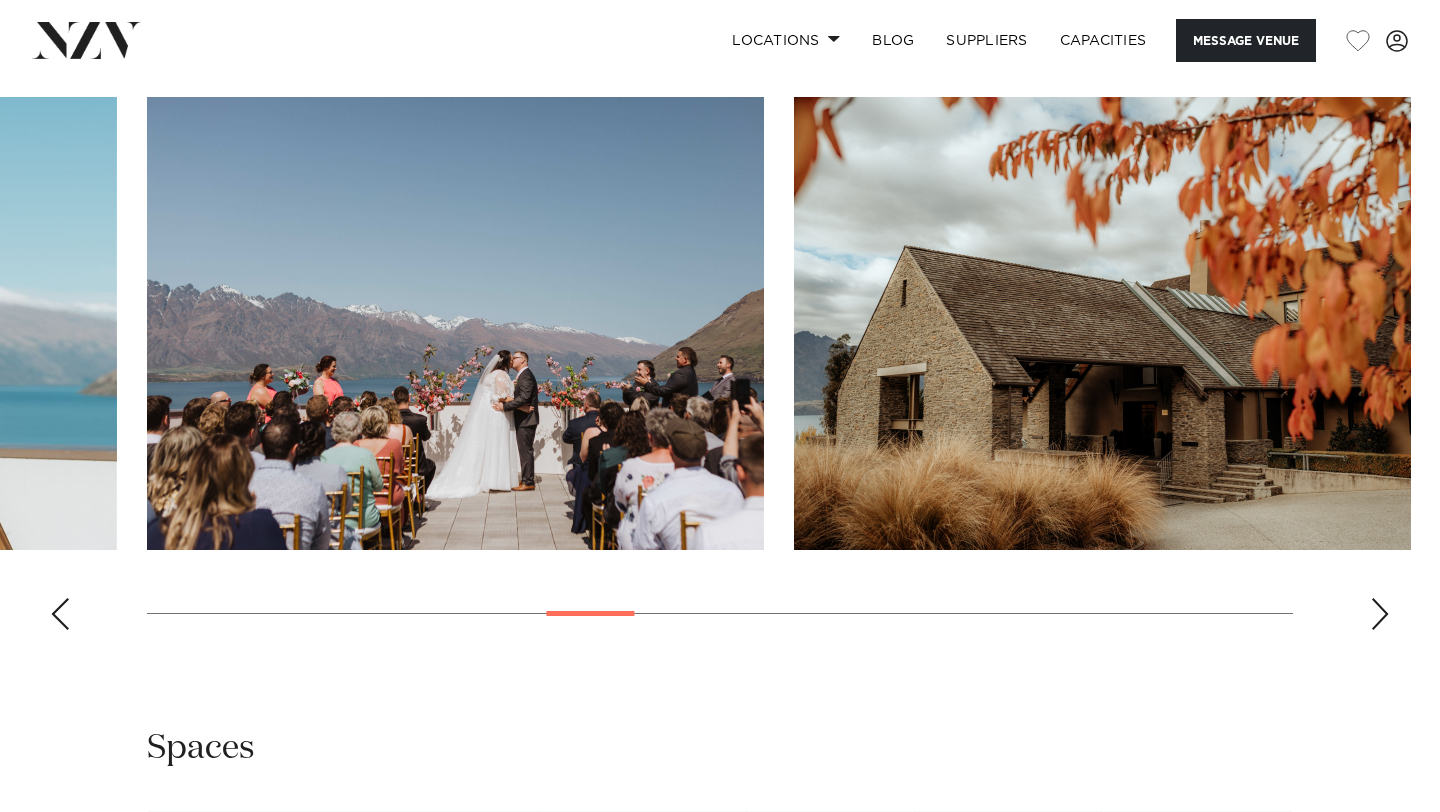scroll, scrollTop: 2017, scrollLeft: 0, axis: vertical 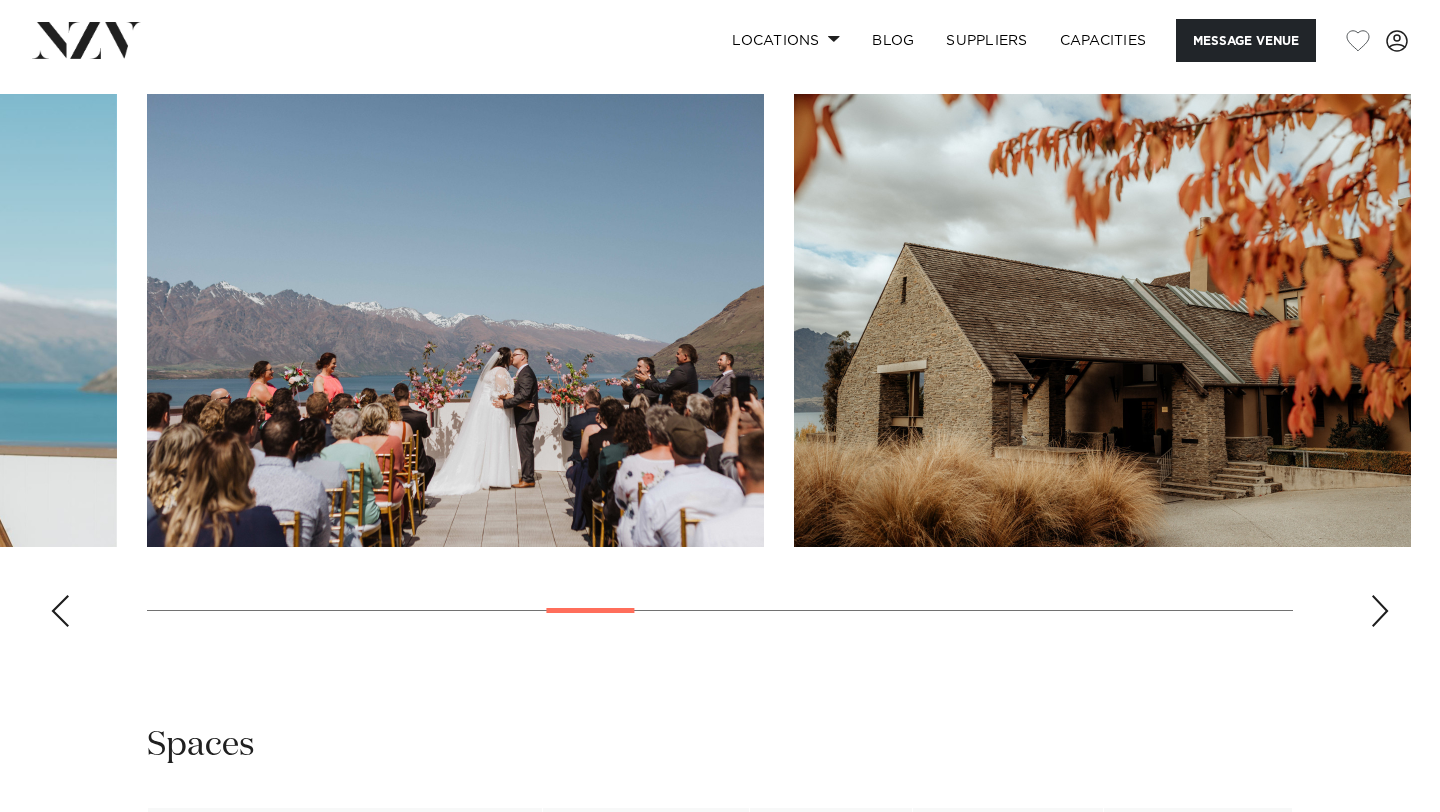 click at bounding box center (60, 611) 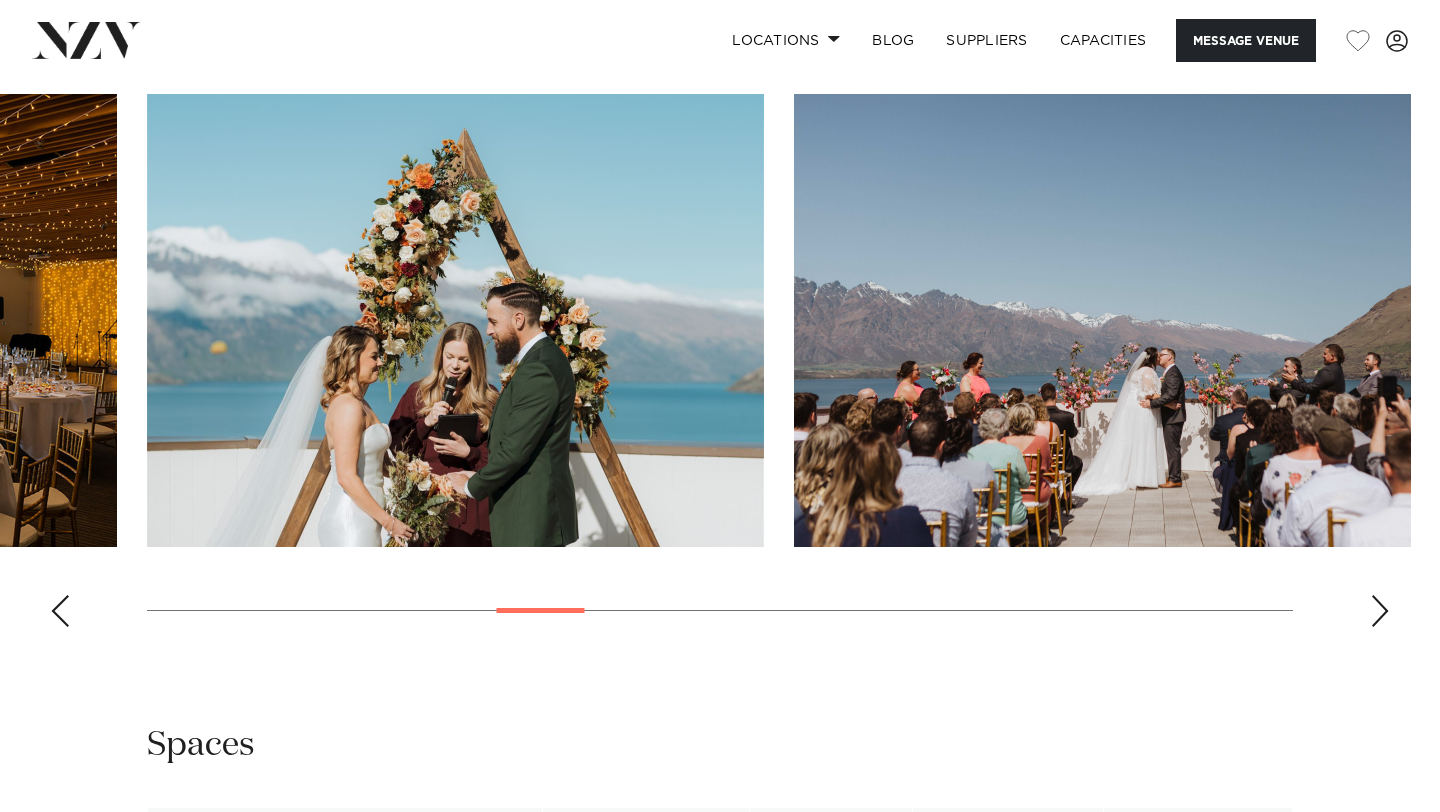 click at bounding box center (60, 611) 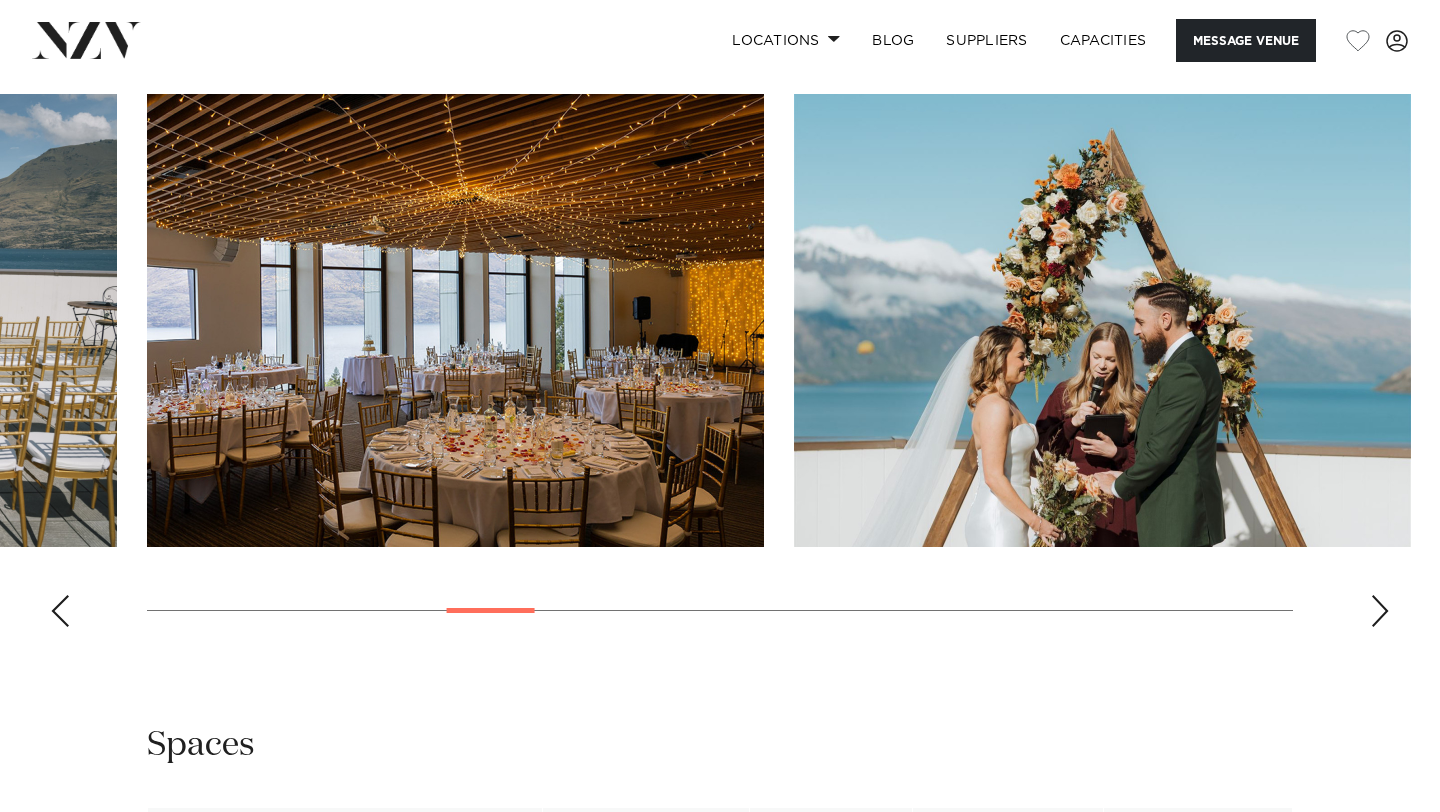 click at bounding box center (60, 611) 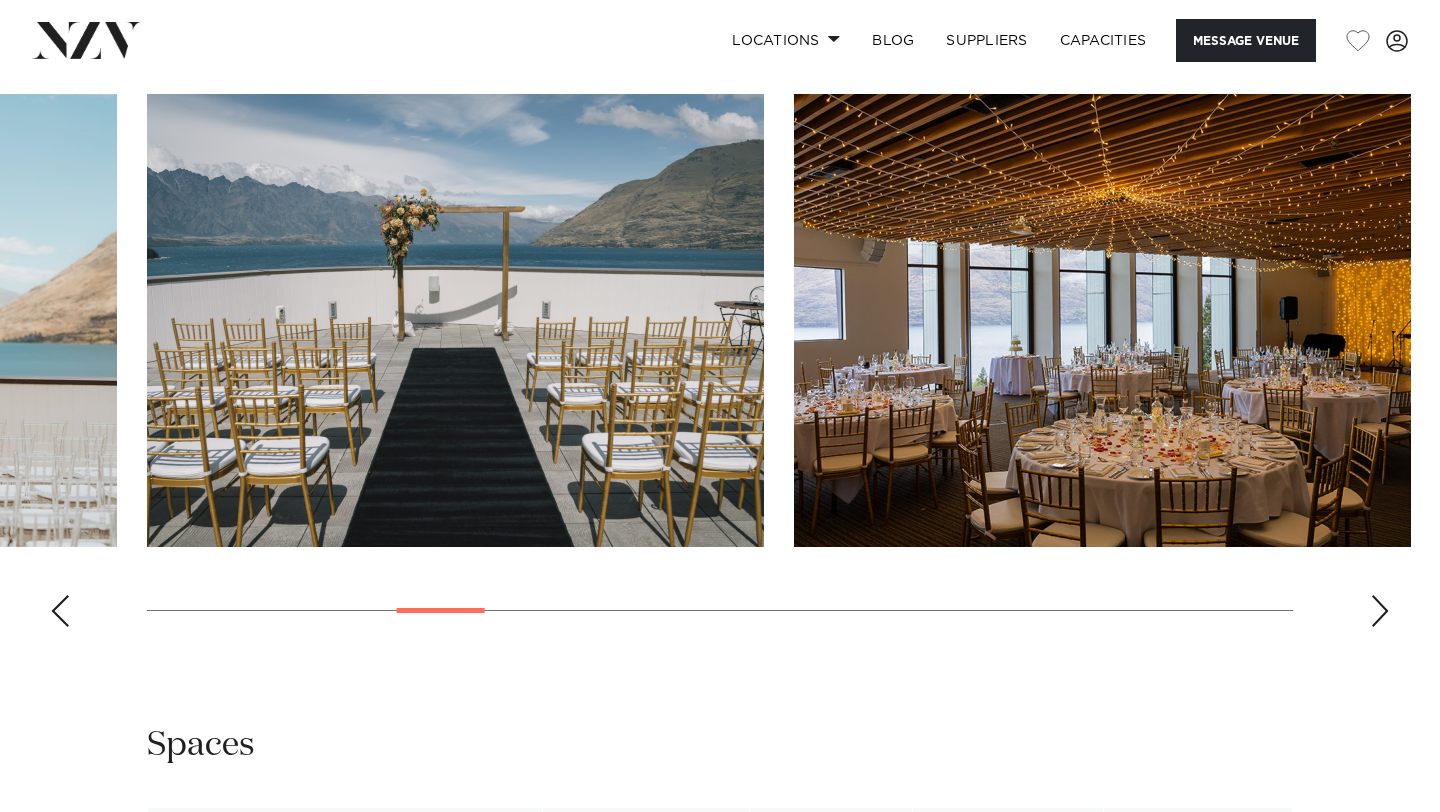 click at bounding box center (60, 611) 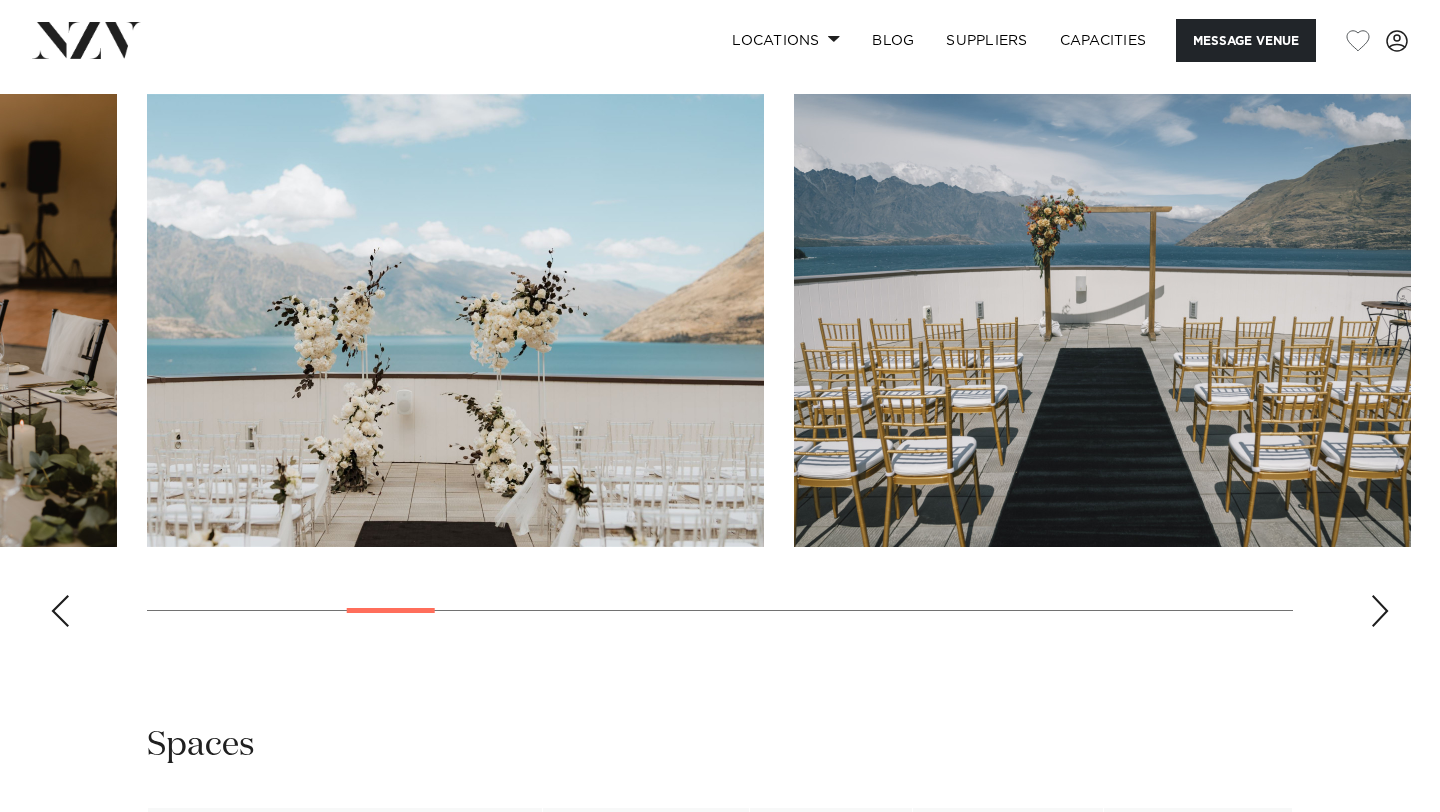 click at bounding box center (60, 611) 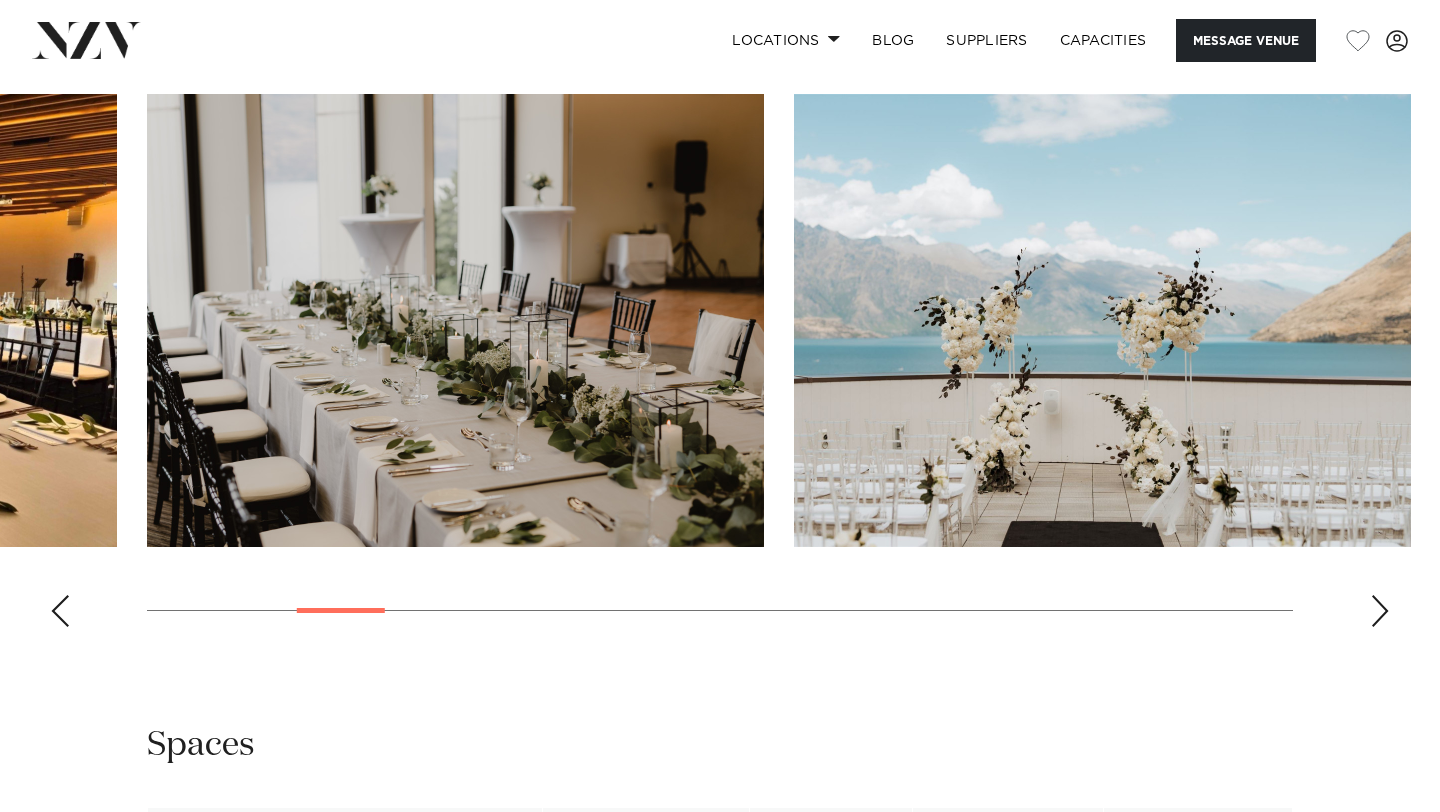 click at bounding box center [60, 611] 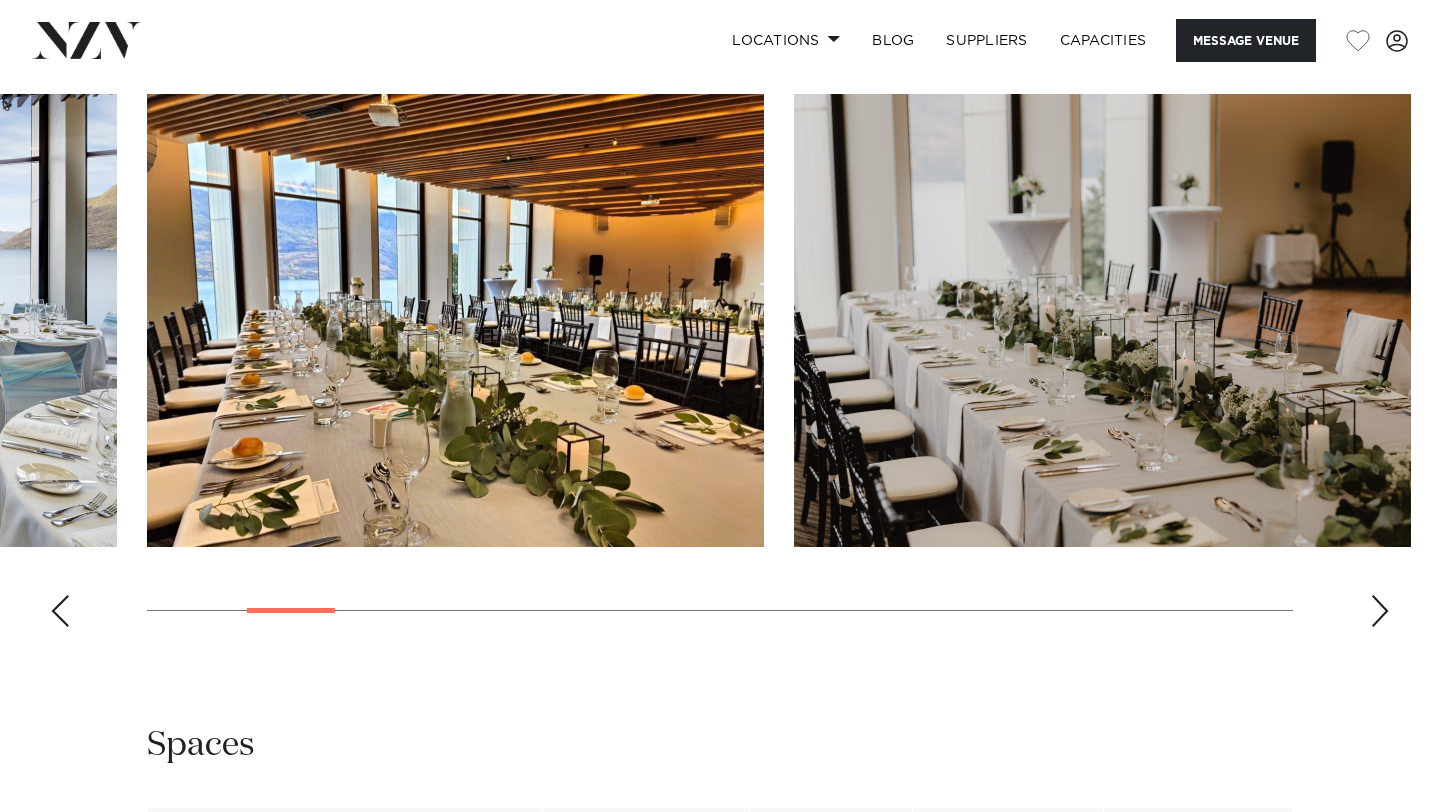 click at bounding box center [60, 611] 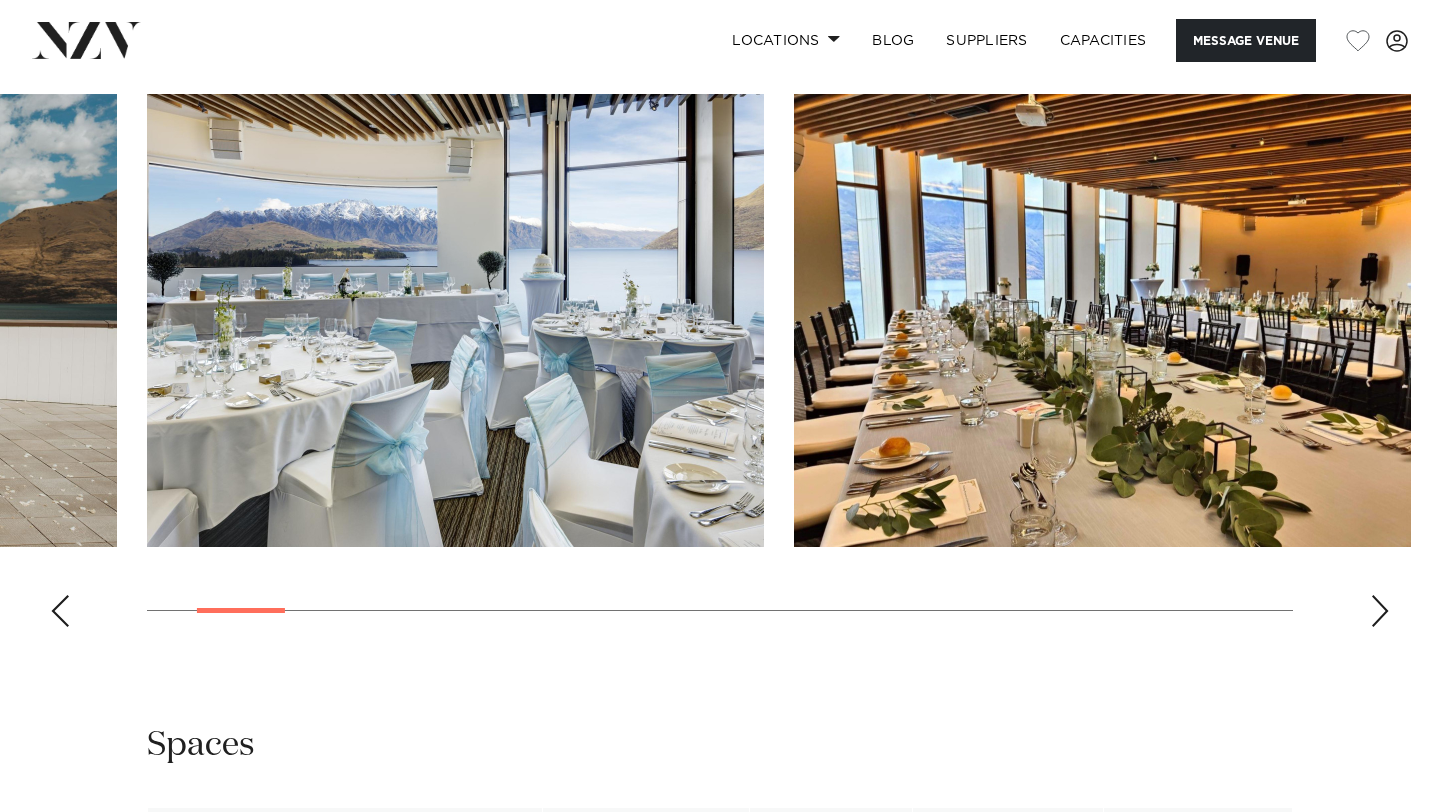 click at bounding box center [60, 611] 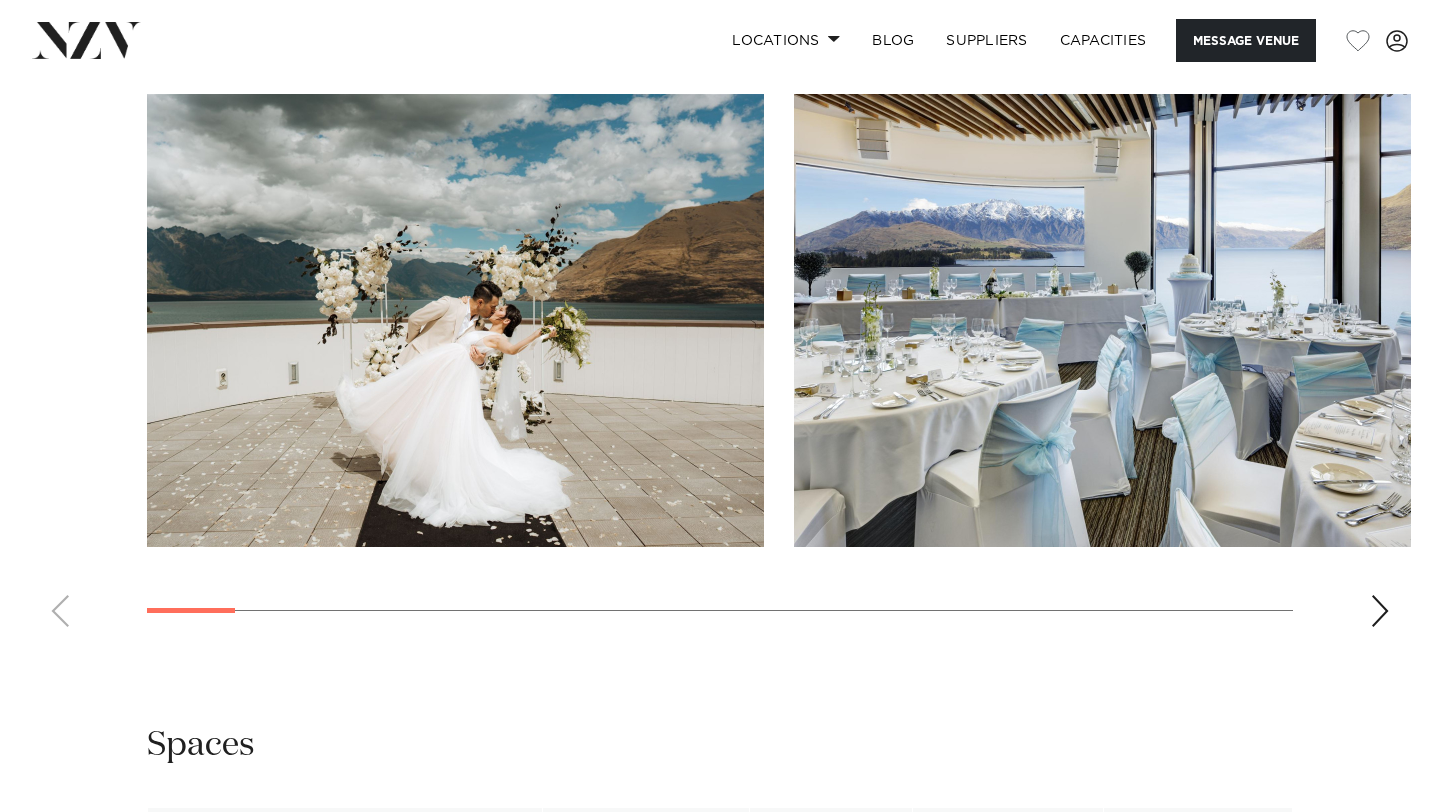 click at bounding box center [720, 368] 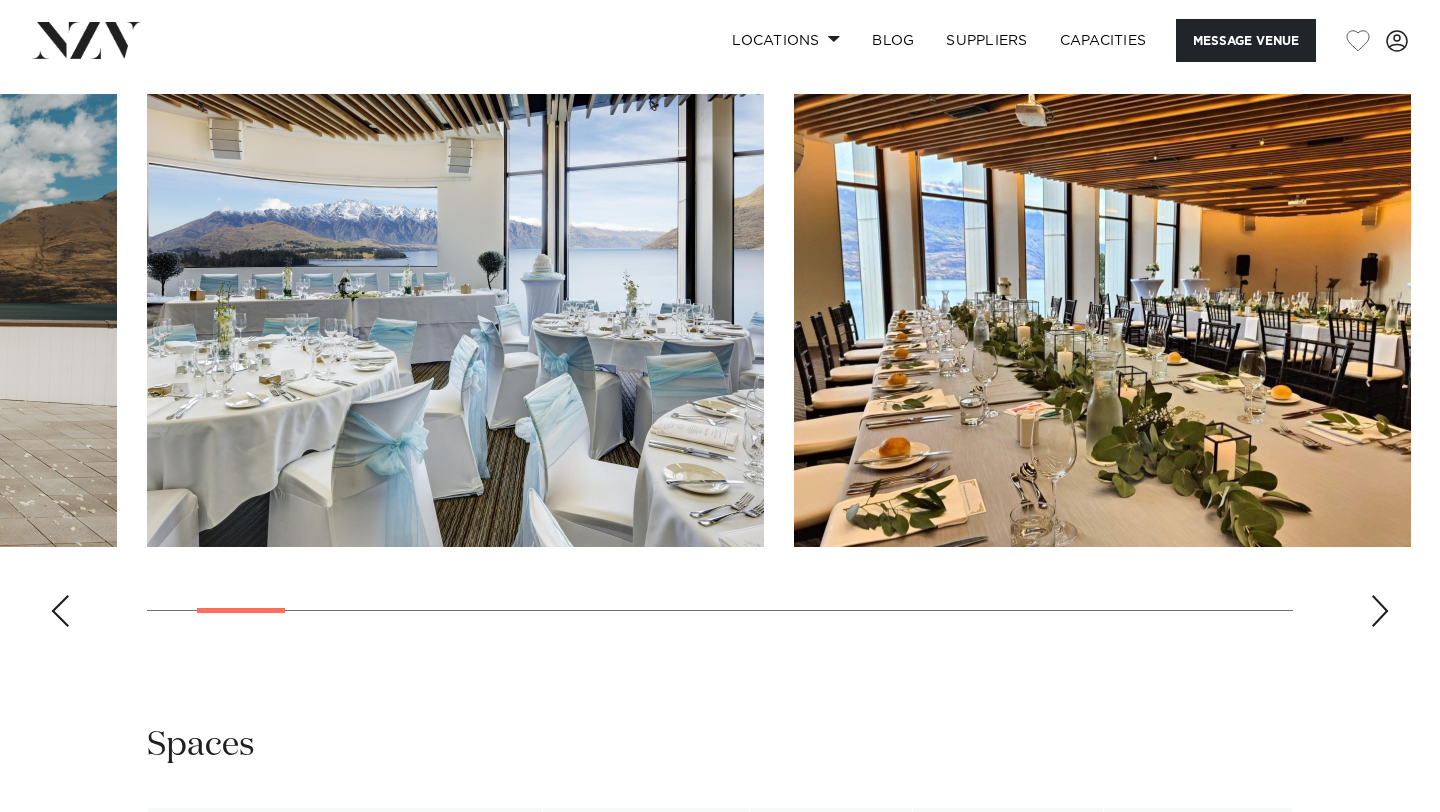 click at bounding box center (1380, 611) 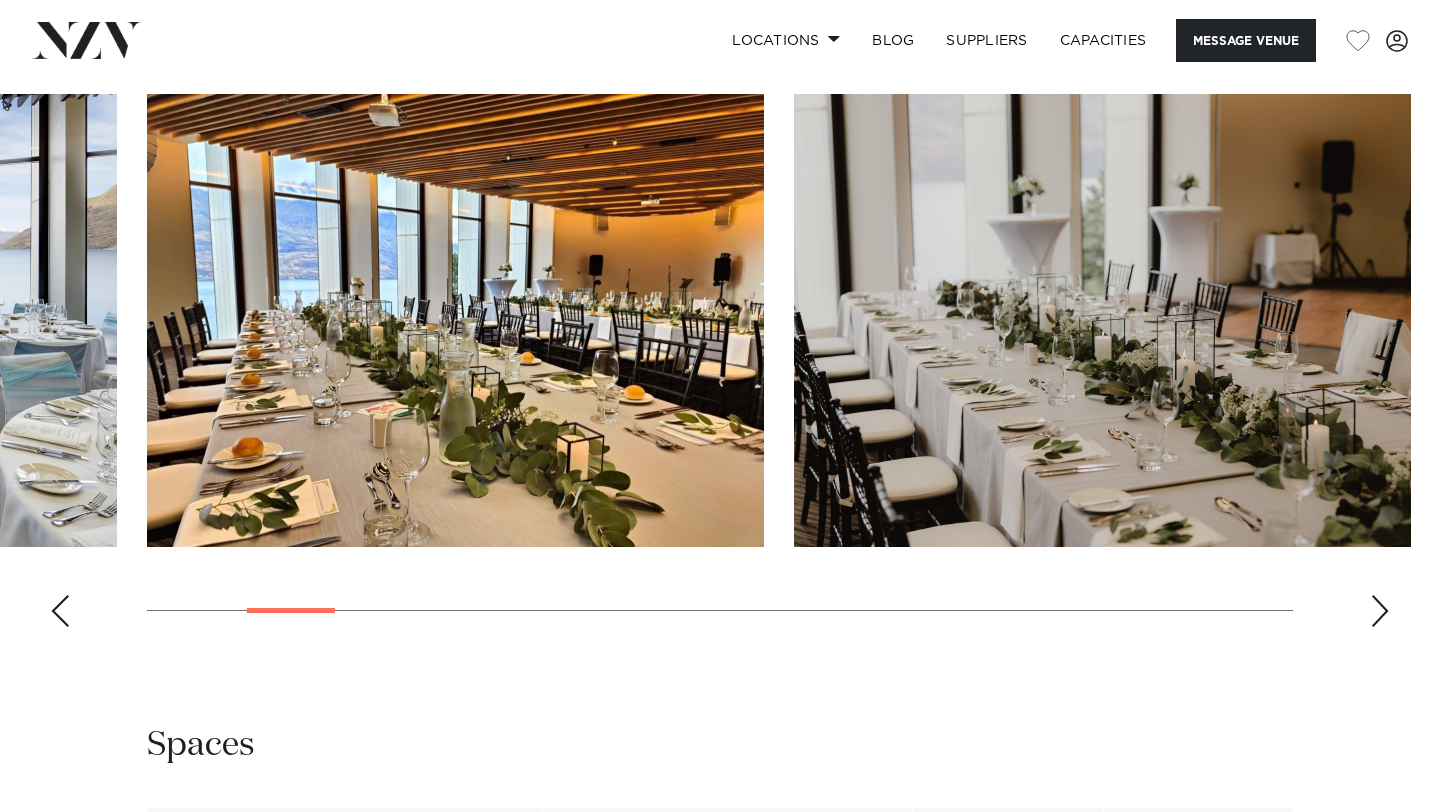 click at bounding box center (1380, 611) 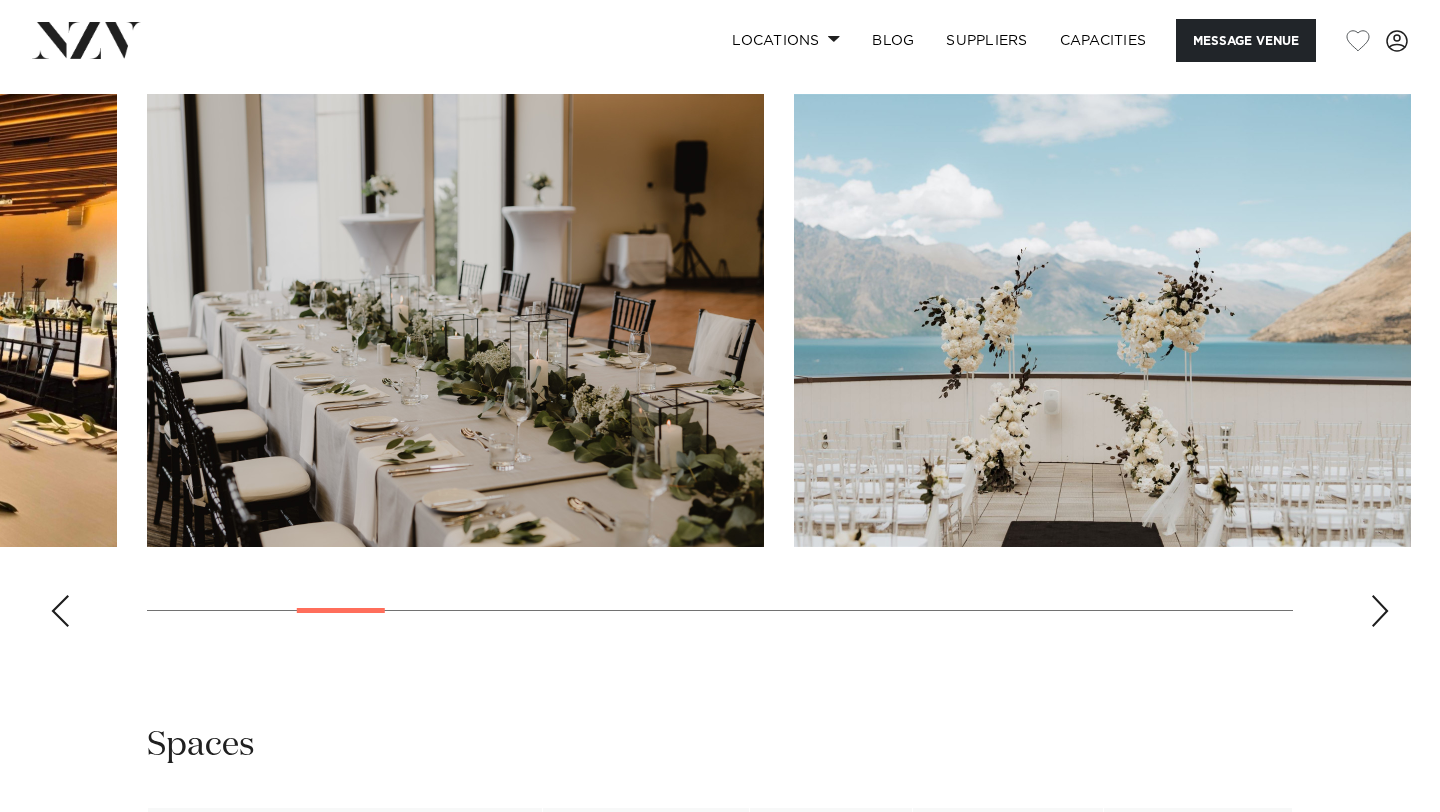 click at bounding box center [1380, 611] 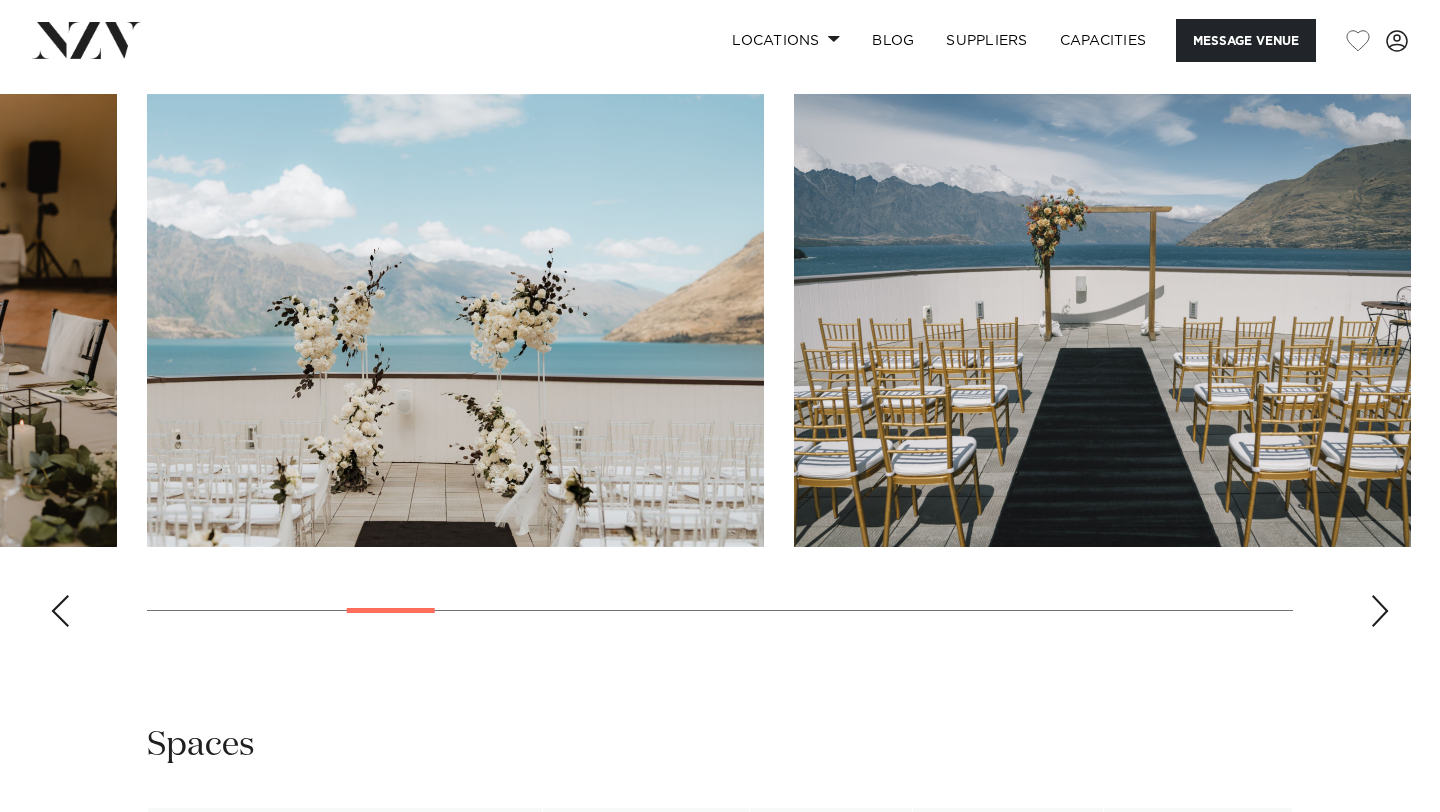 click at bounding box center [1380, 611] 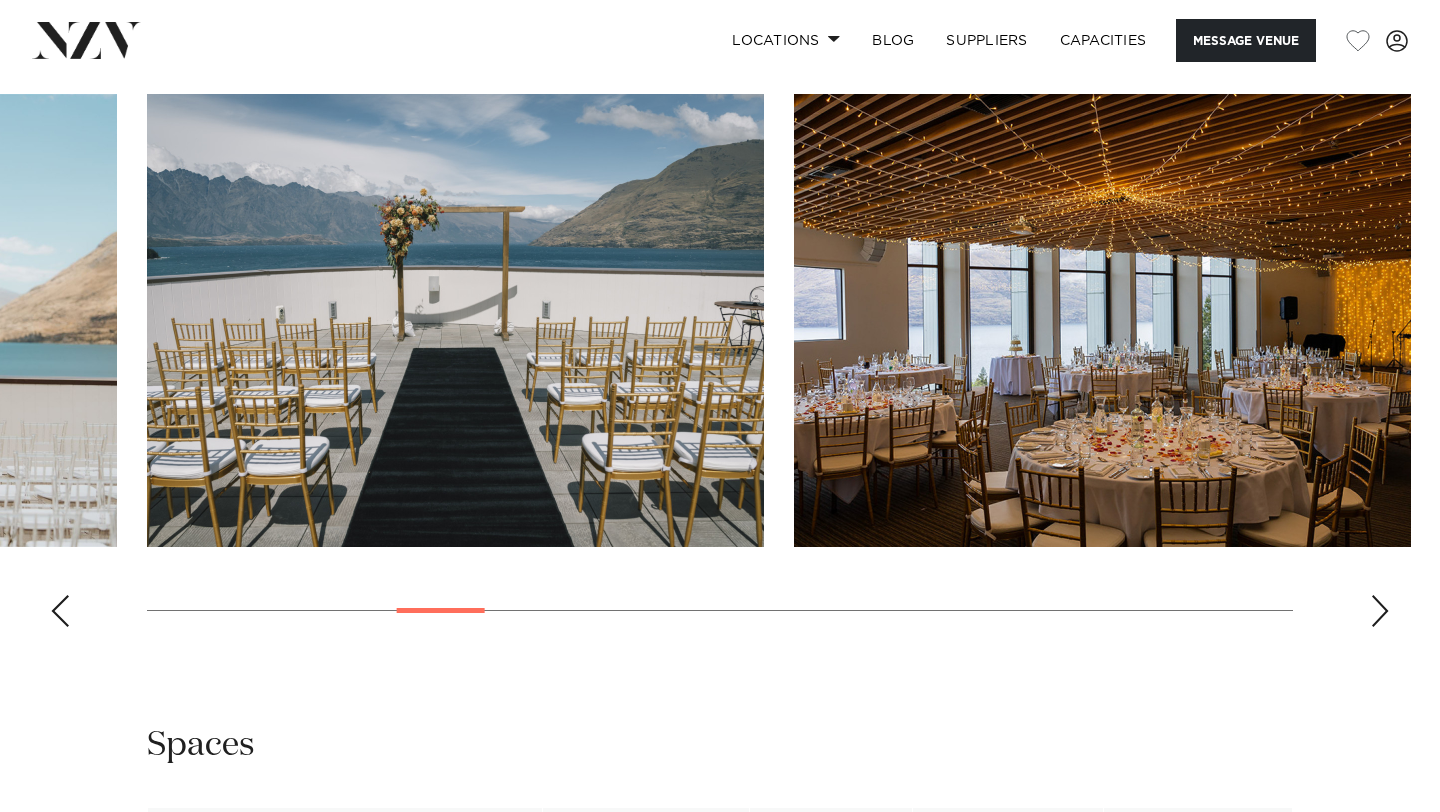 click at bounding box center [1380, 611] 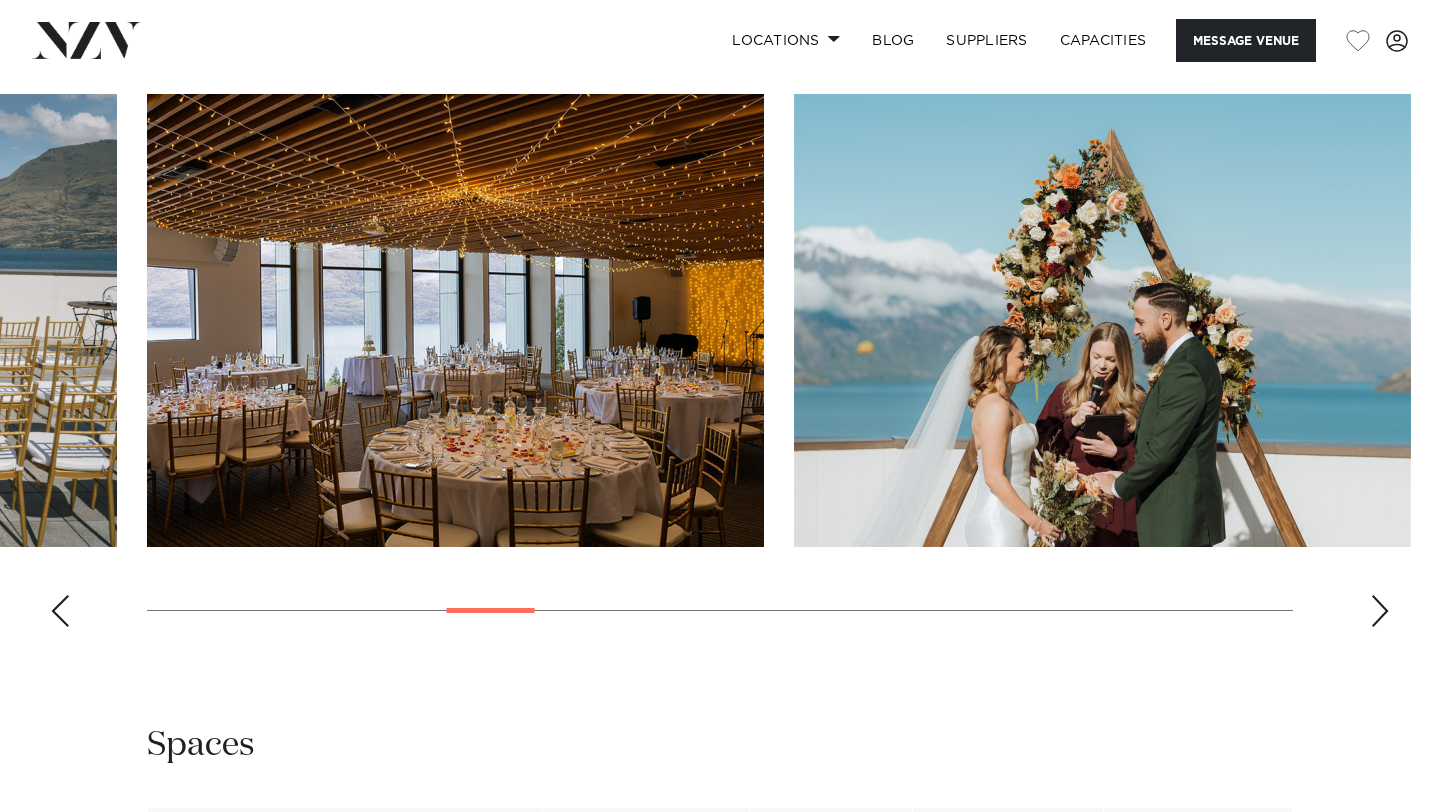 click at bounding box center [1380, 611] 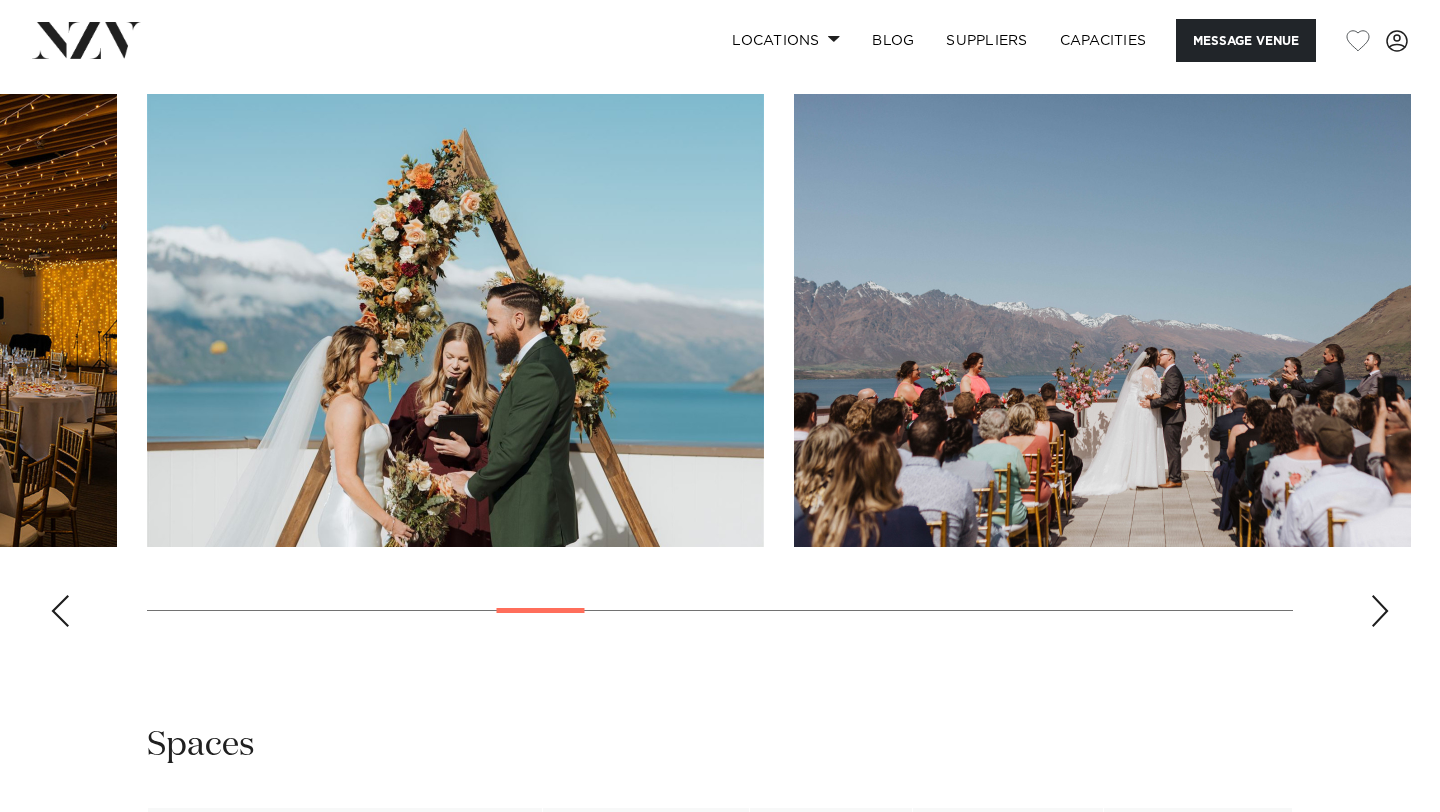 click at bounding box center [1380, 611] 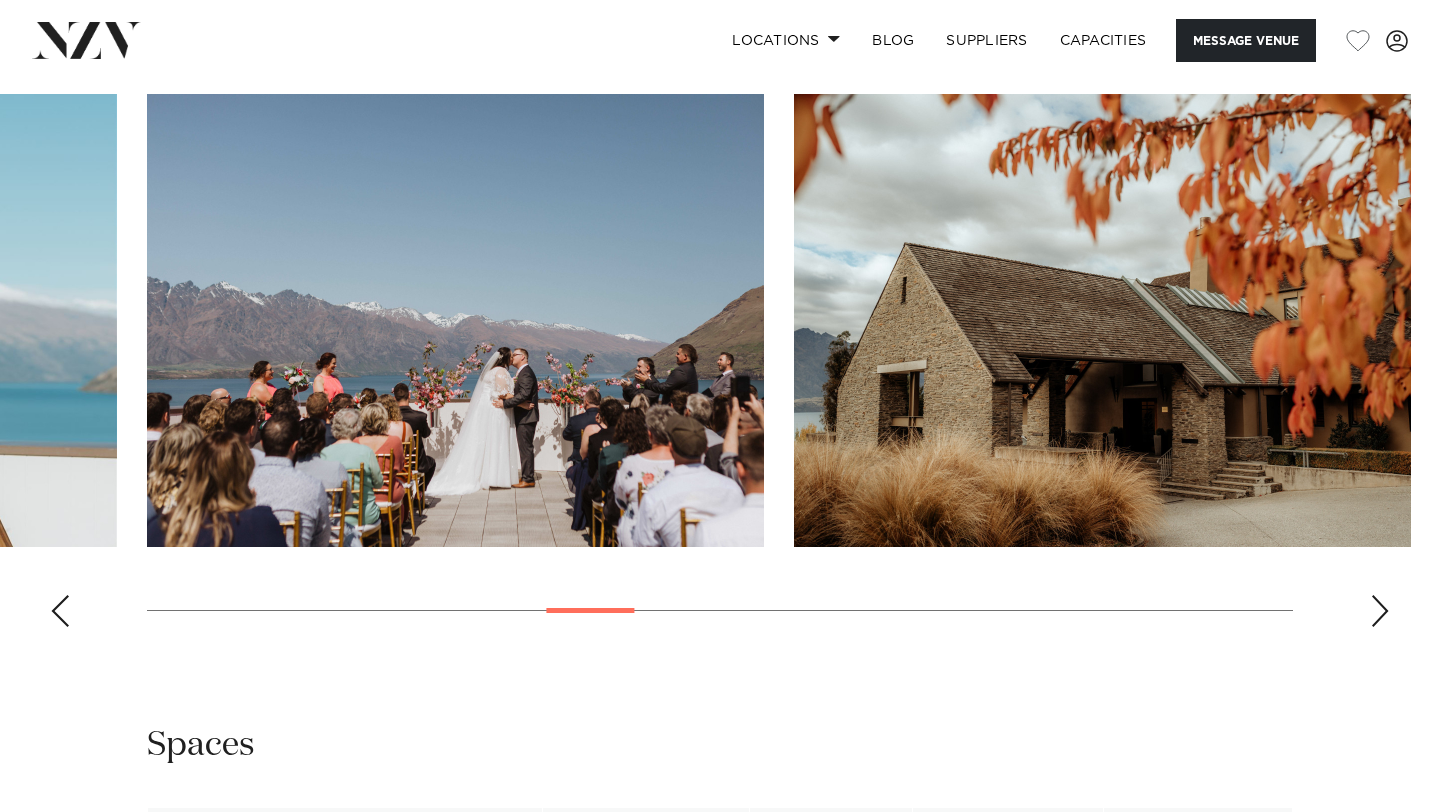 click at bounding box center (1380, 611) 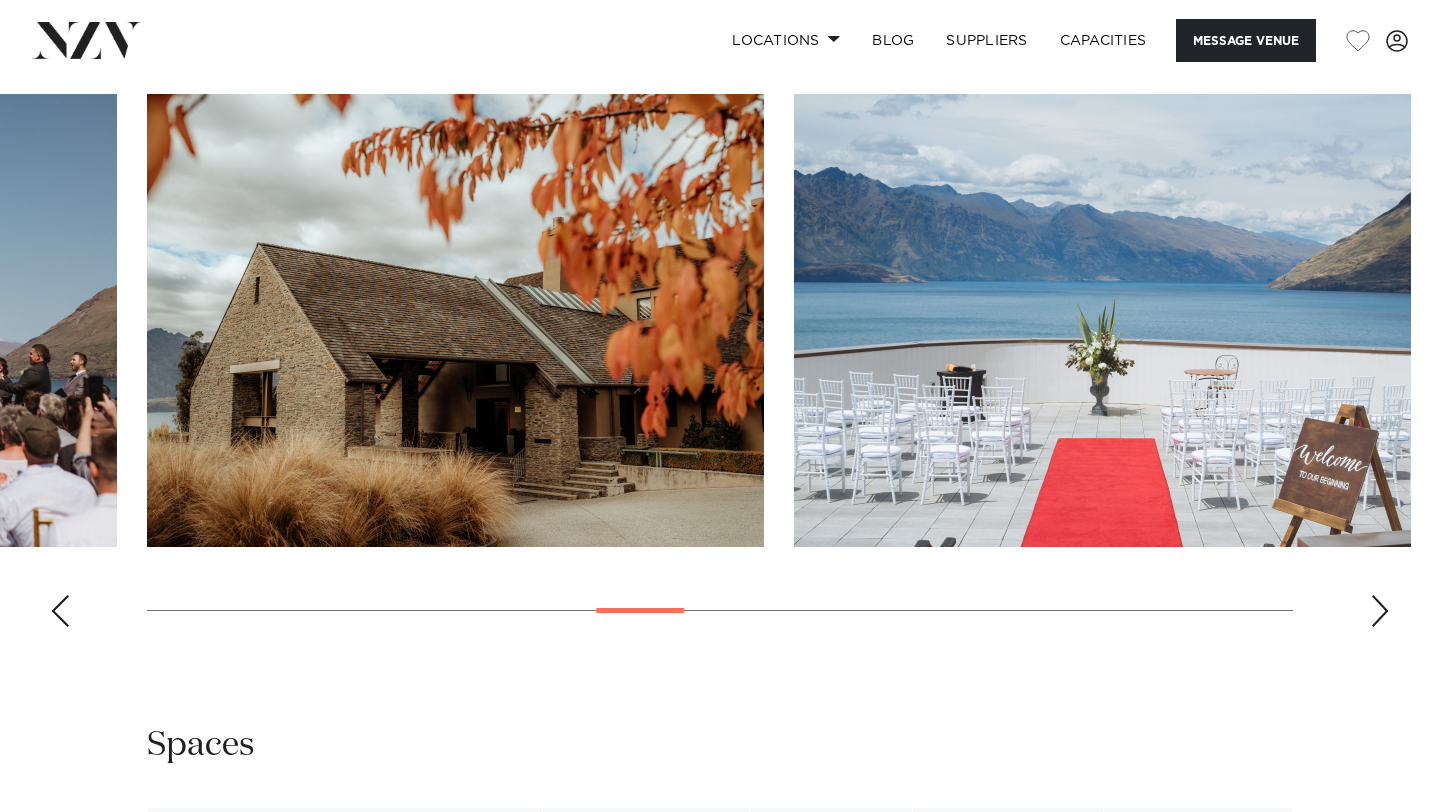 click at bounding box center [1380, 611] 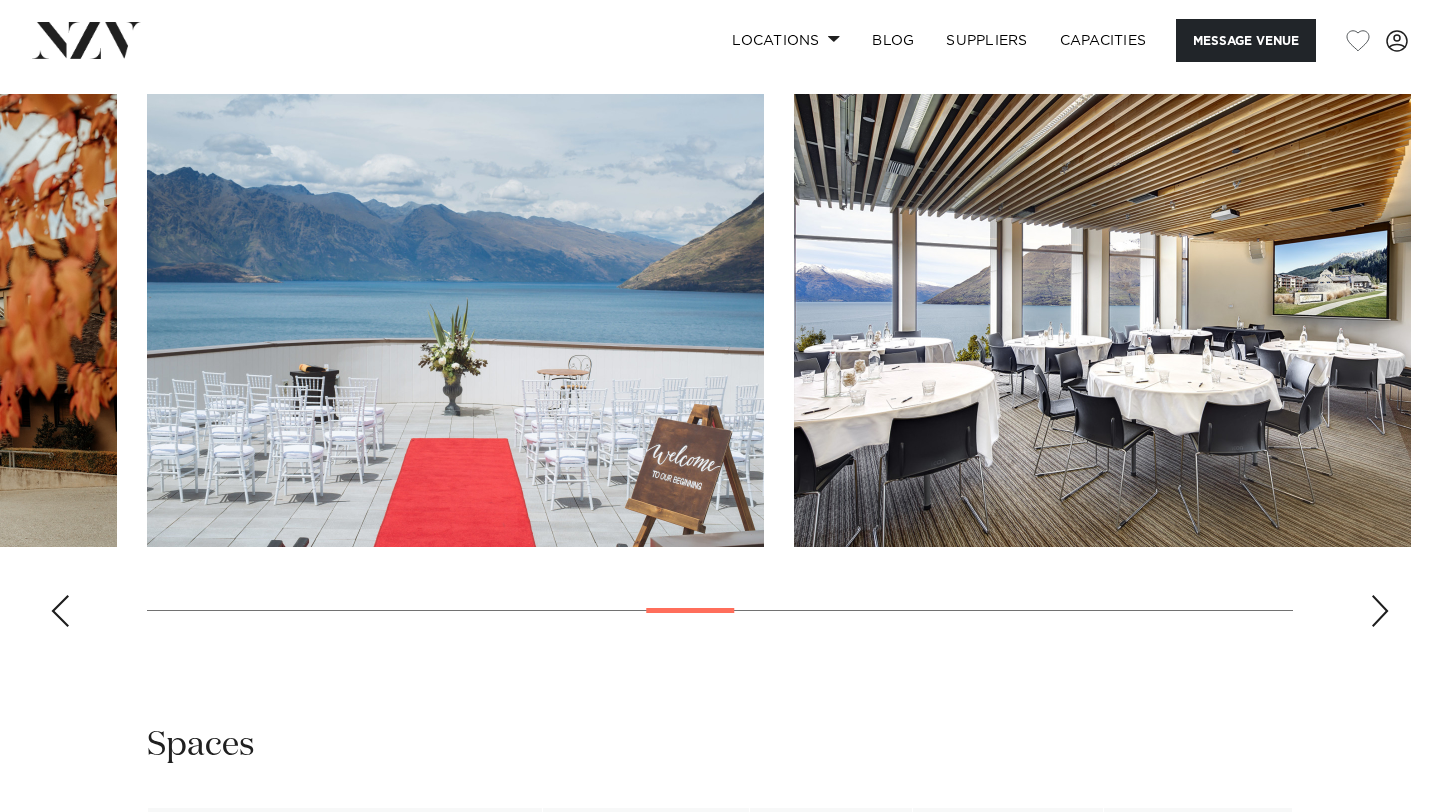 click at bounding box center (1380, 611) 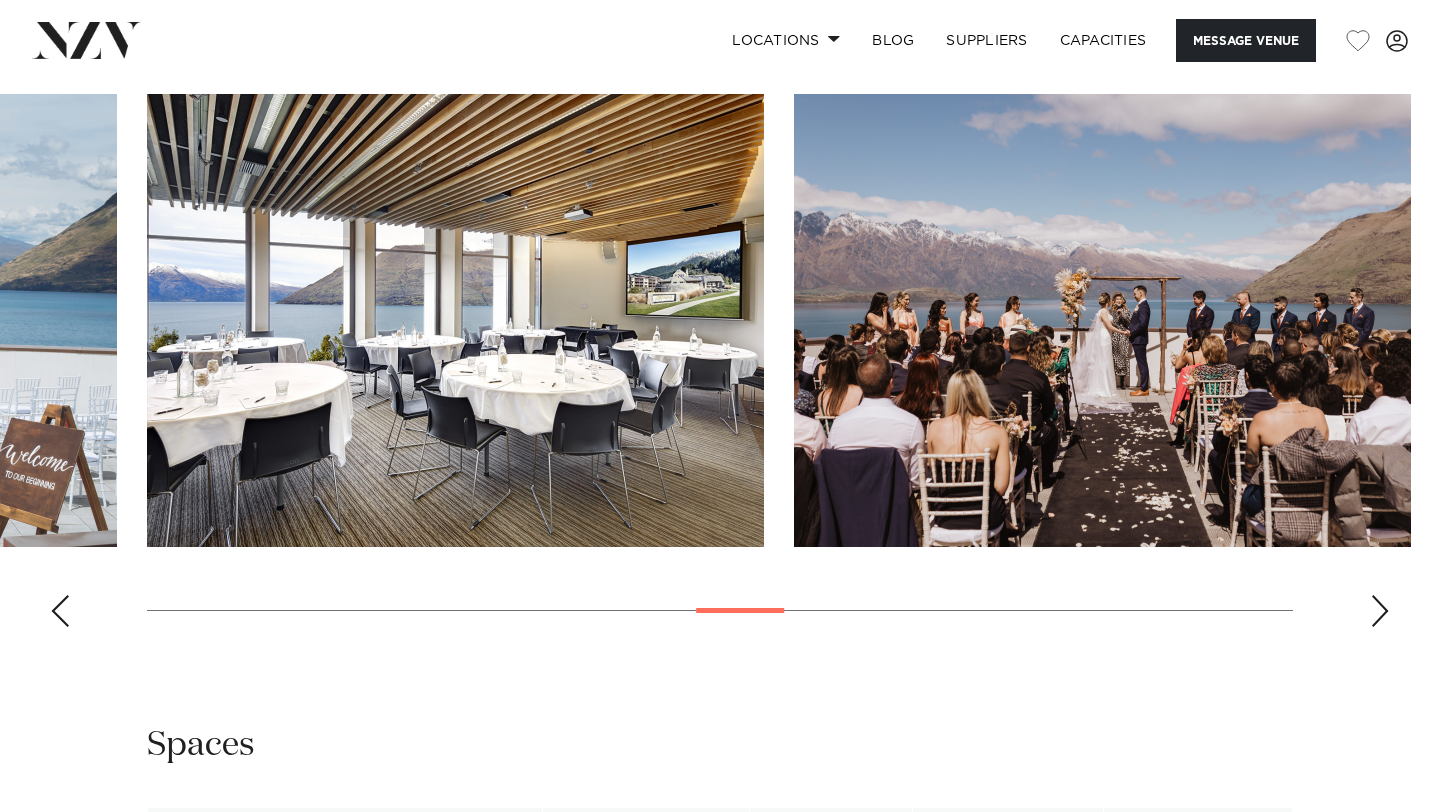 click at bounding box center (1380, 611) 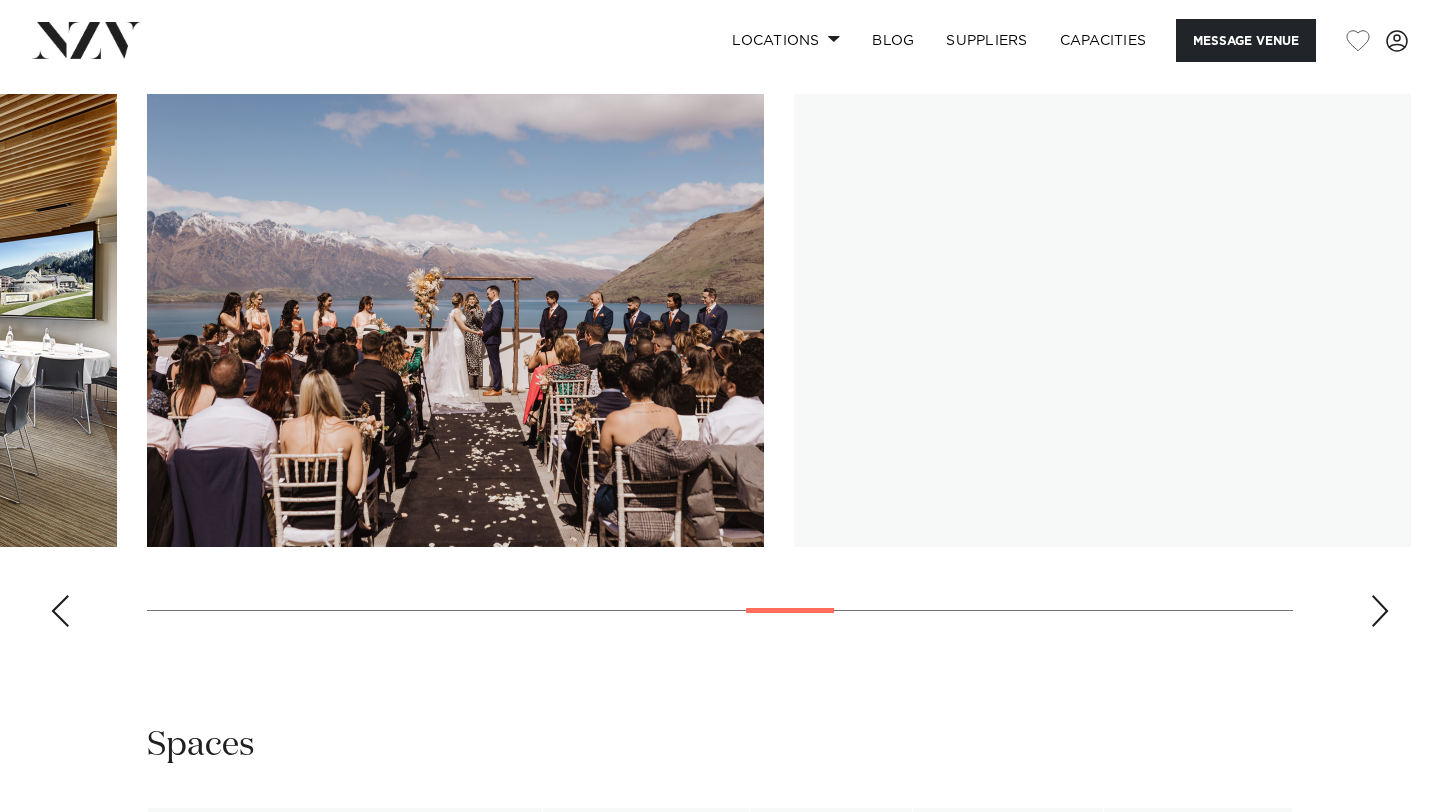 click at bounding box center (1380, 611) 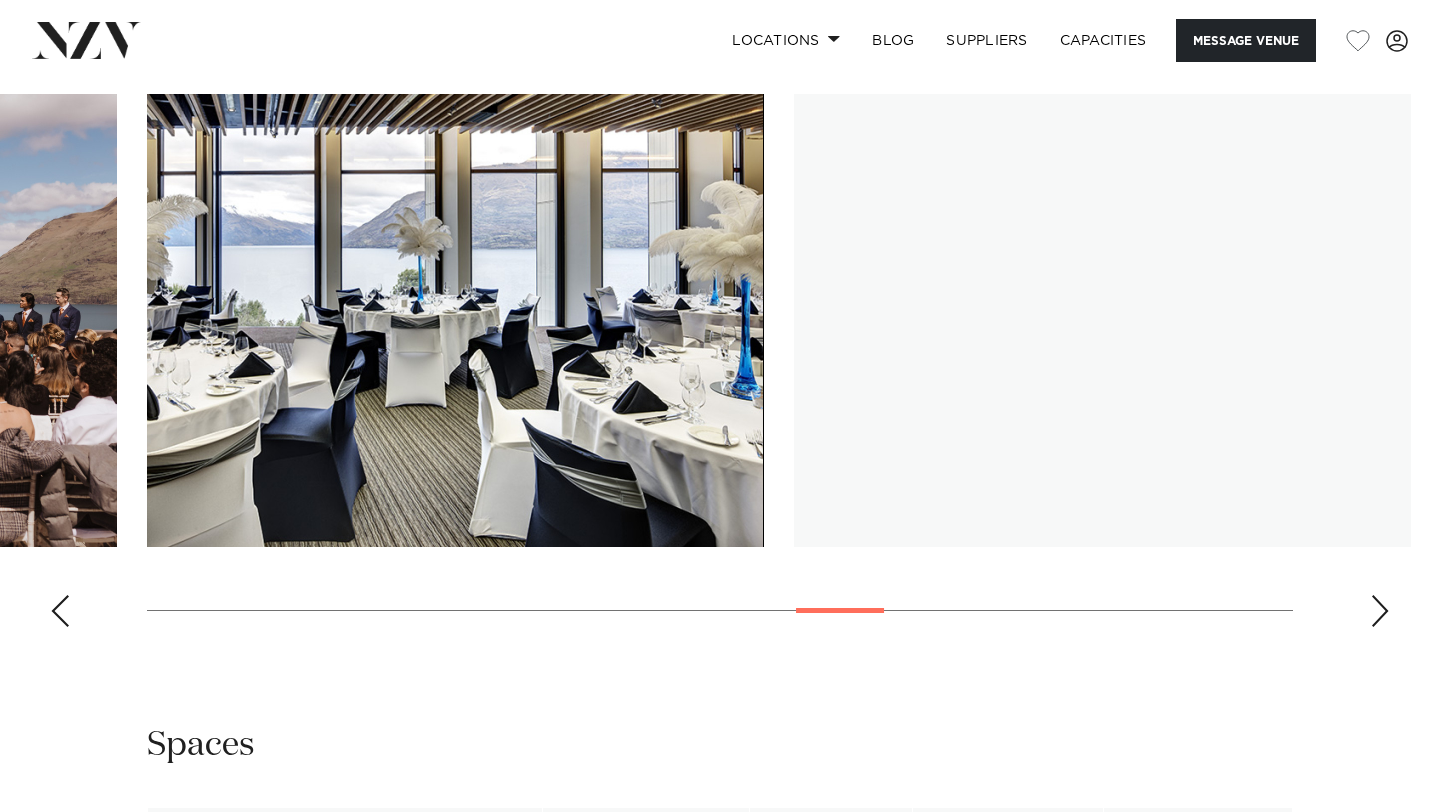 click at bounding box center (1380, 611) 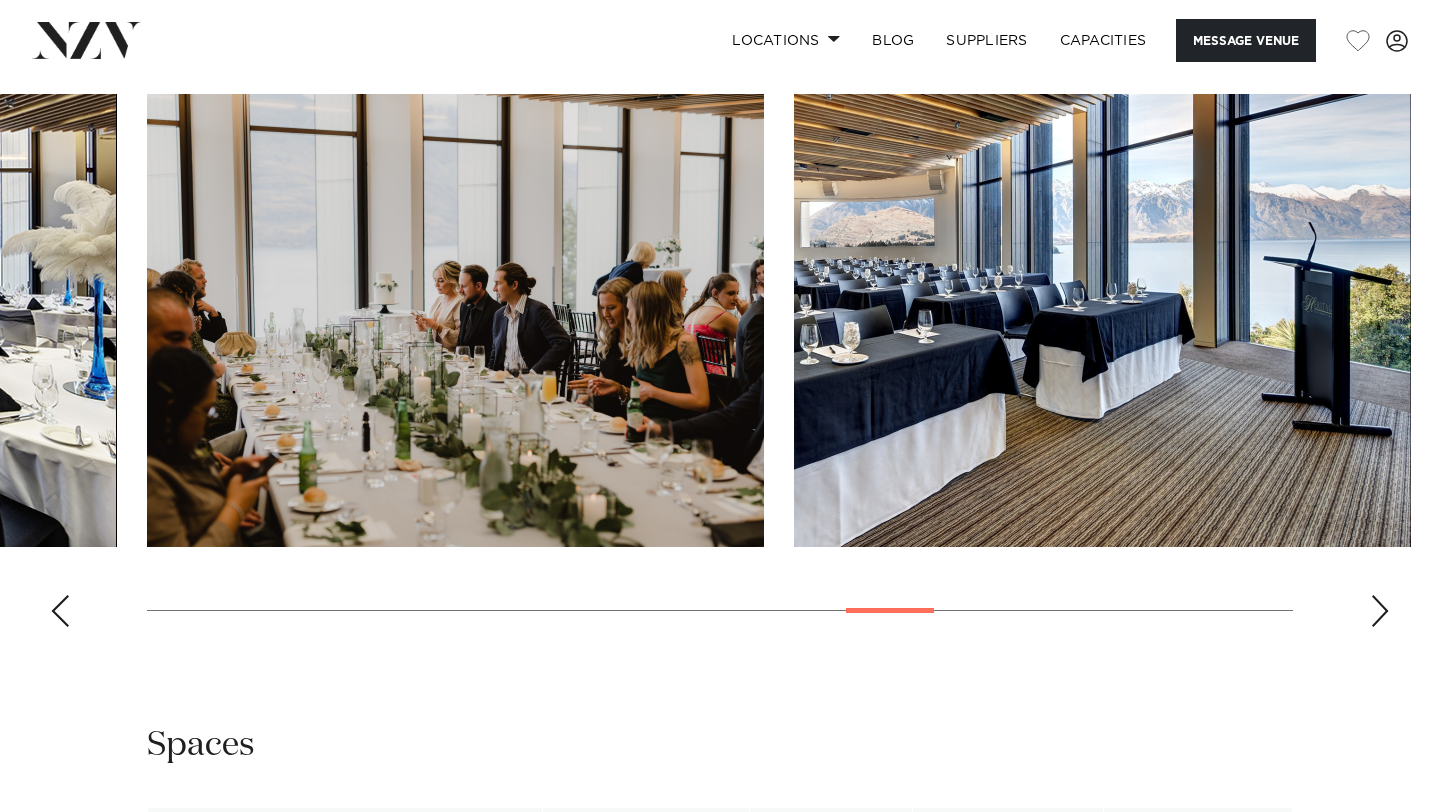 click at bounding box center [1380, 611] 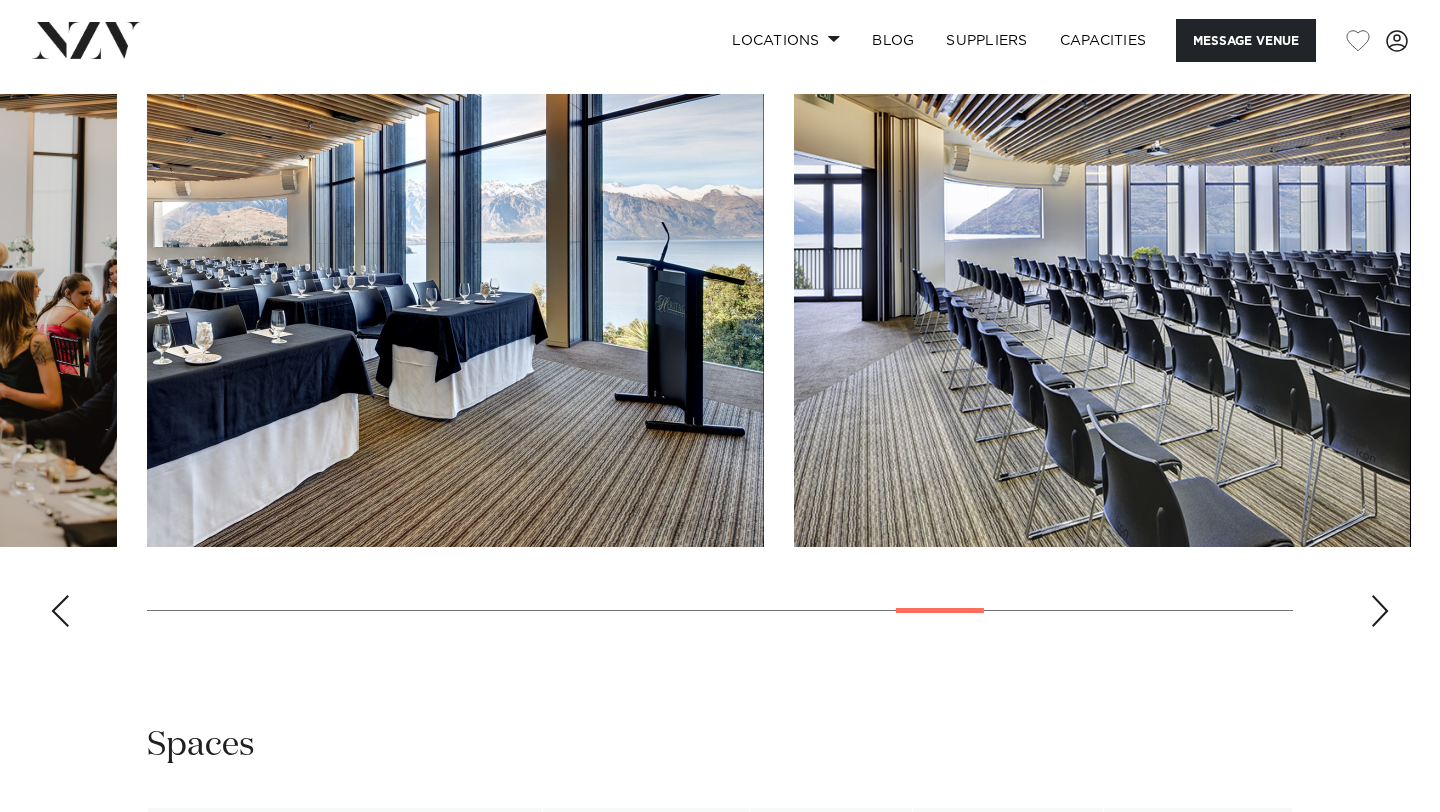click at bounding box center [1380, 611] 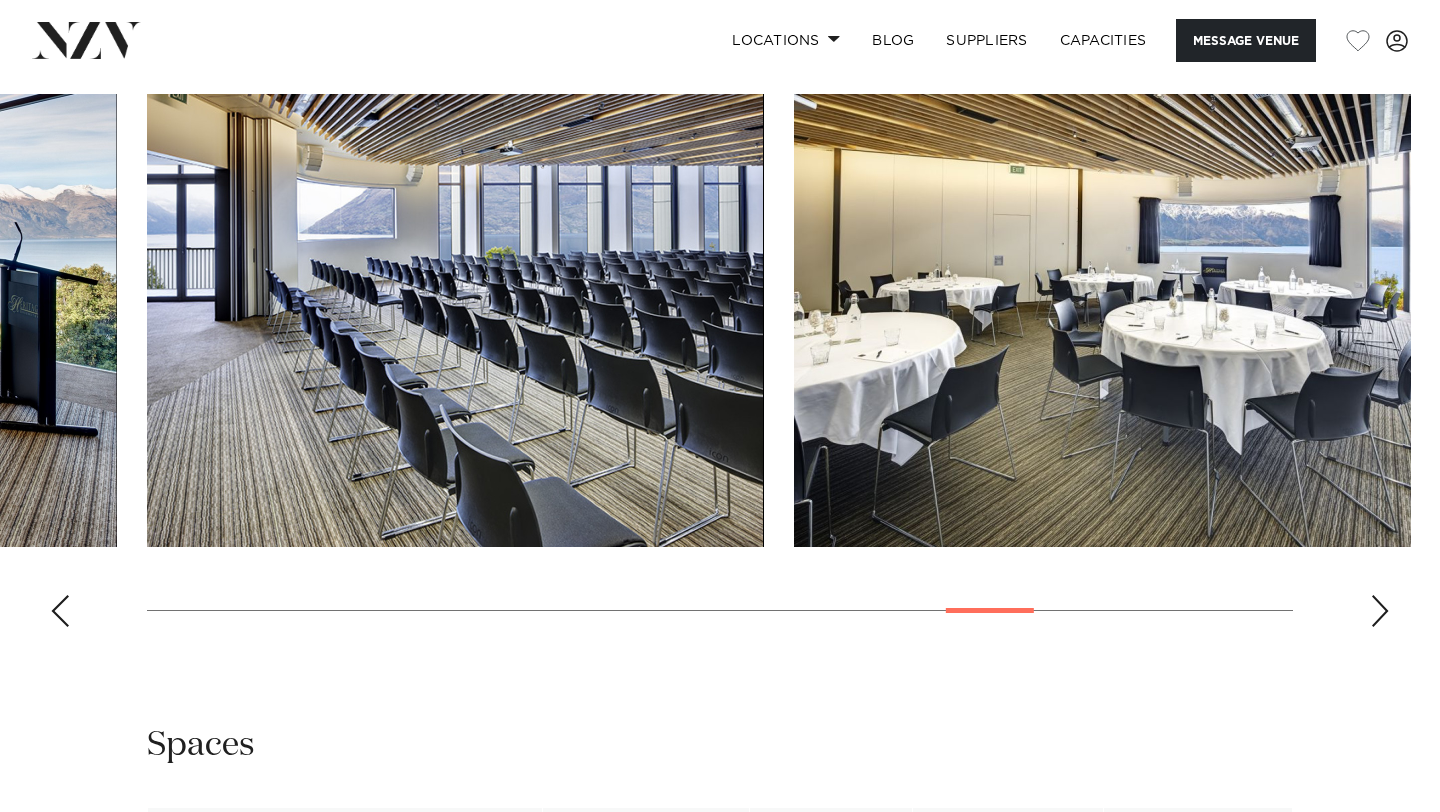 click at bounding box center (1380, 611) 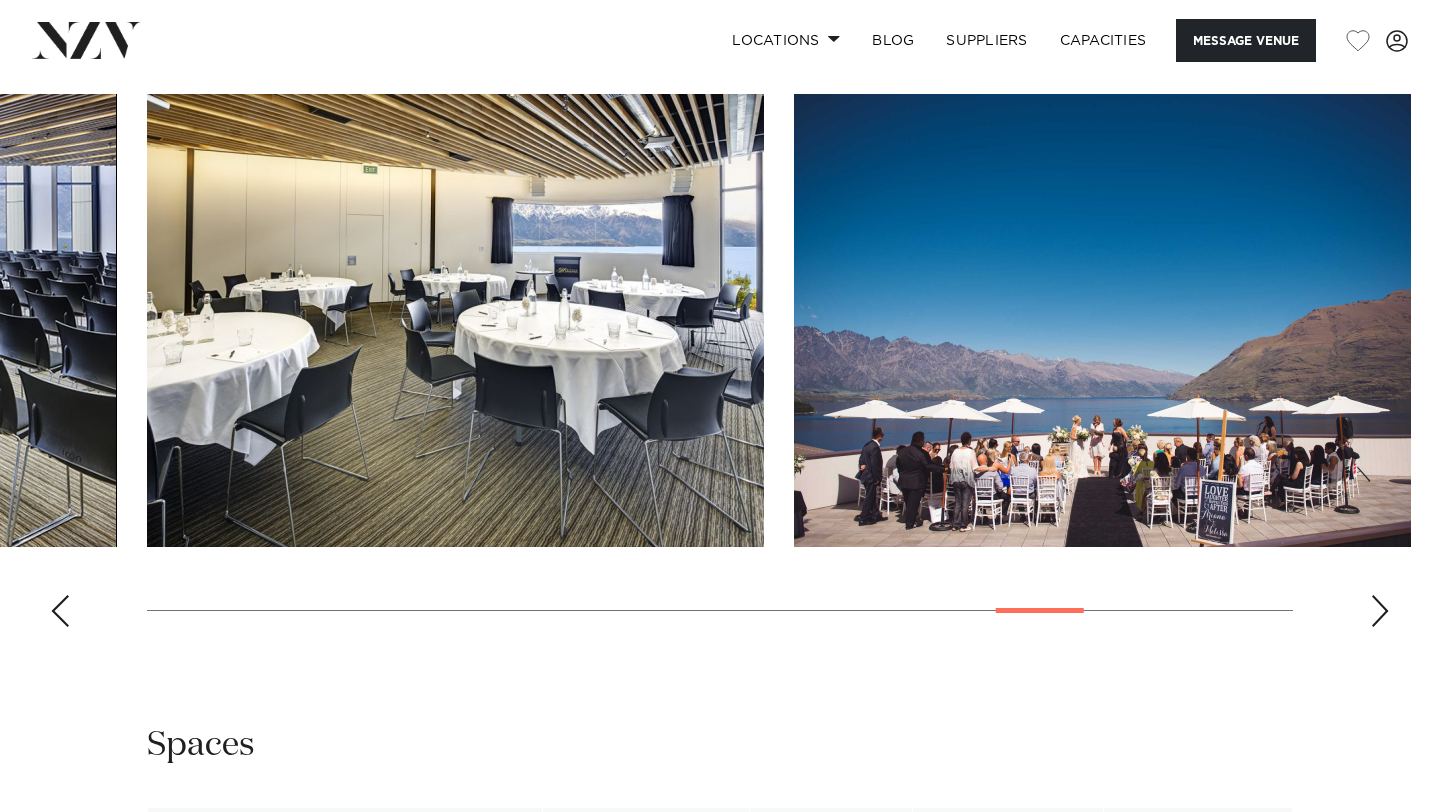 click at bounding box center (1380, 611) 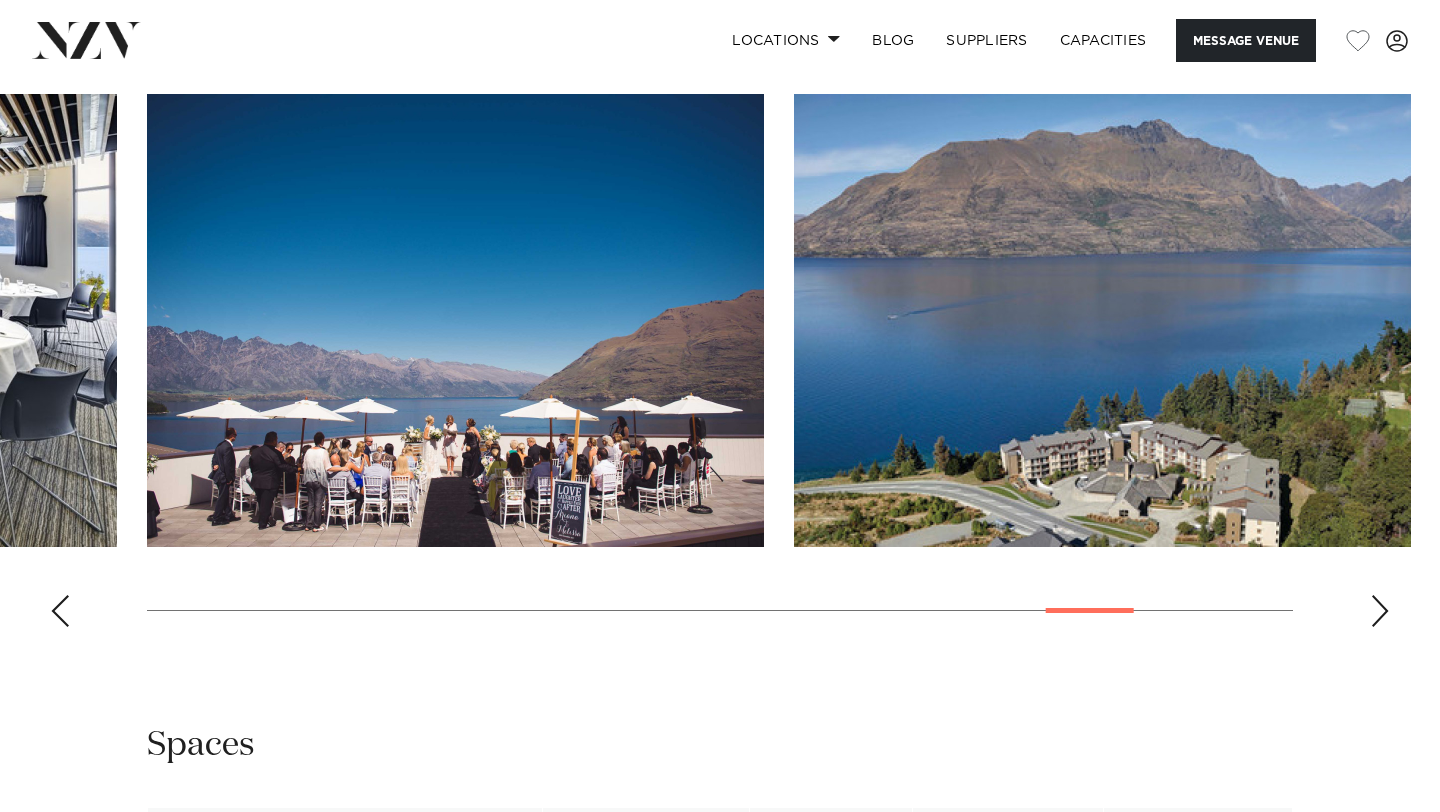 click at bounding box center [1380, 611] 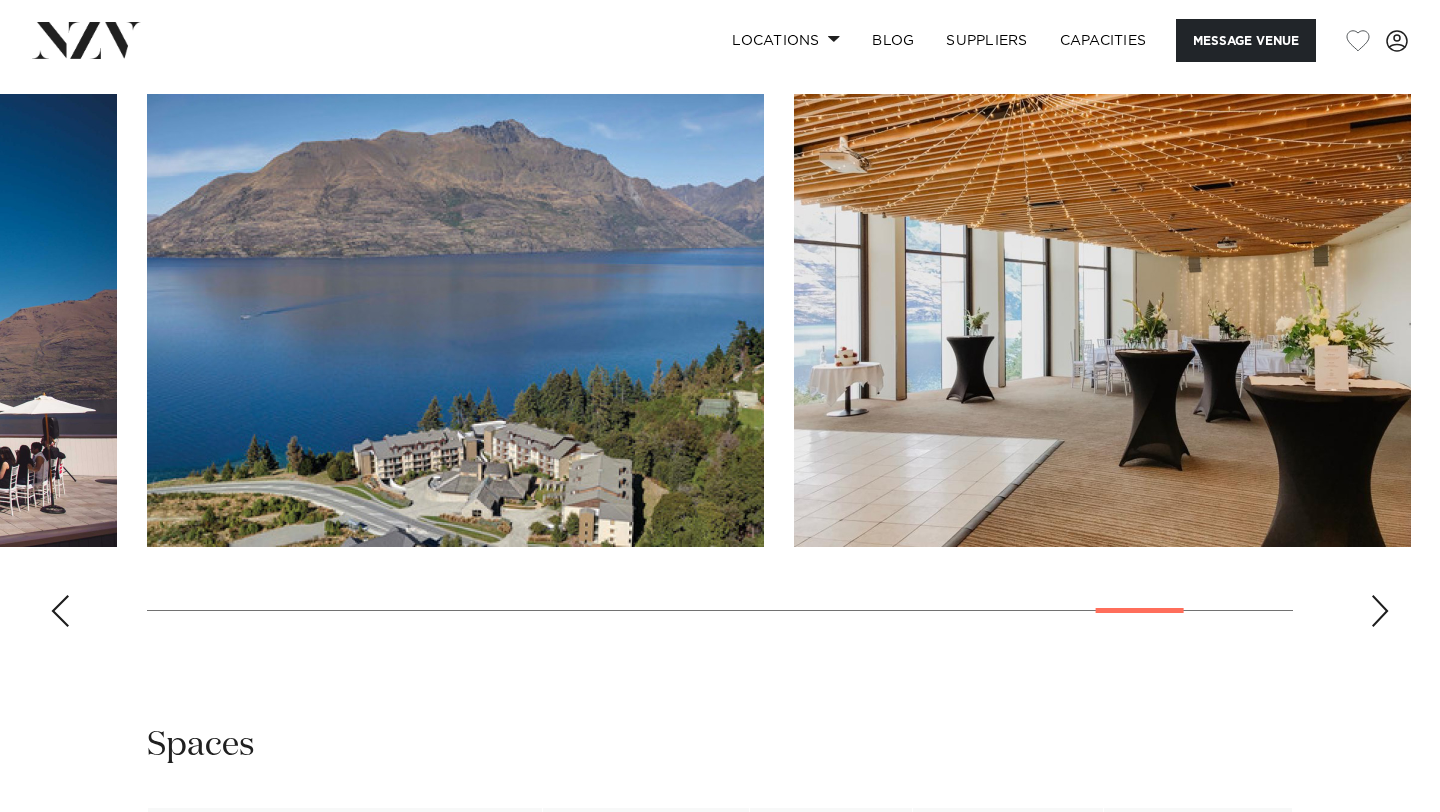 click at bounding box center (1380, 611) 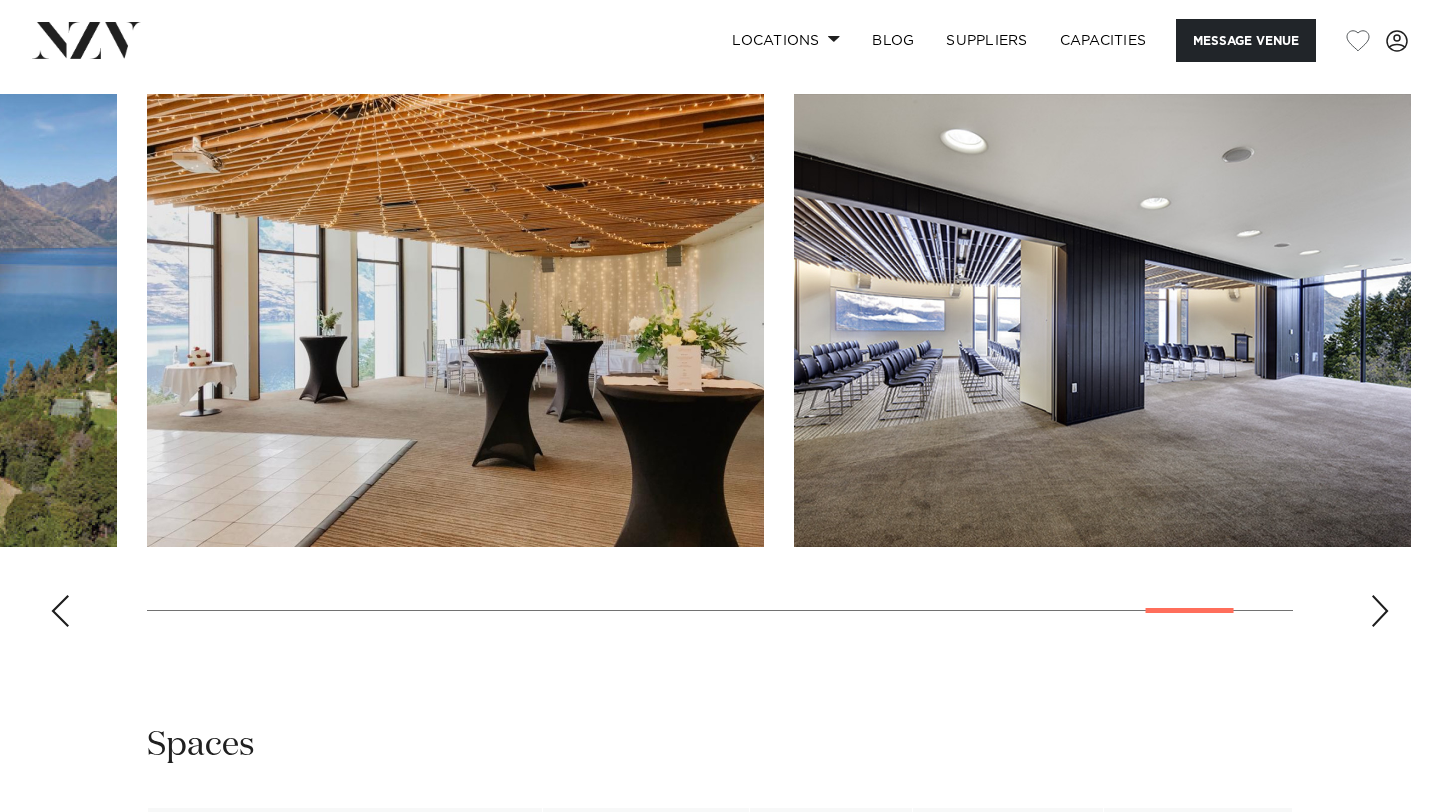 click at bounding box center [1380, 611] 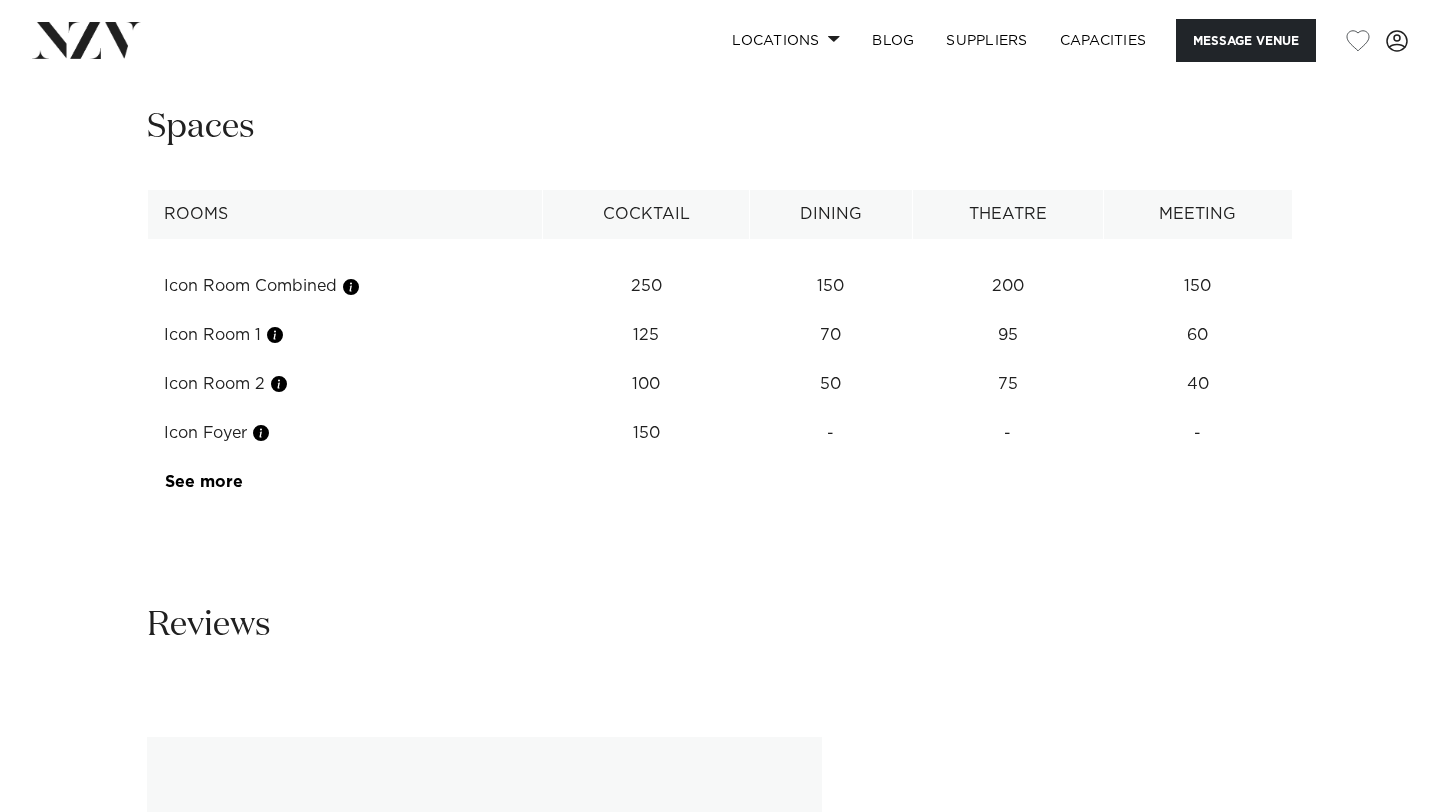 scroll, scrollTop: 2638, scrollLeft: 0, axis: vertical 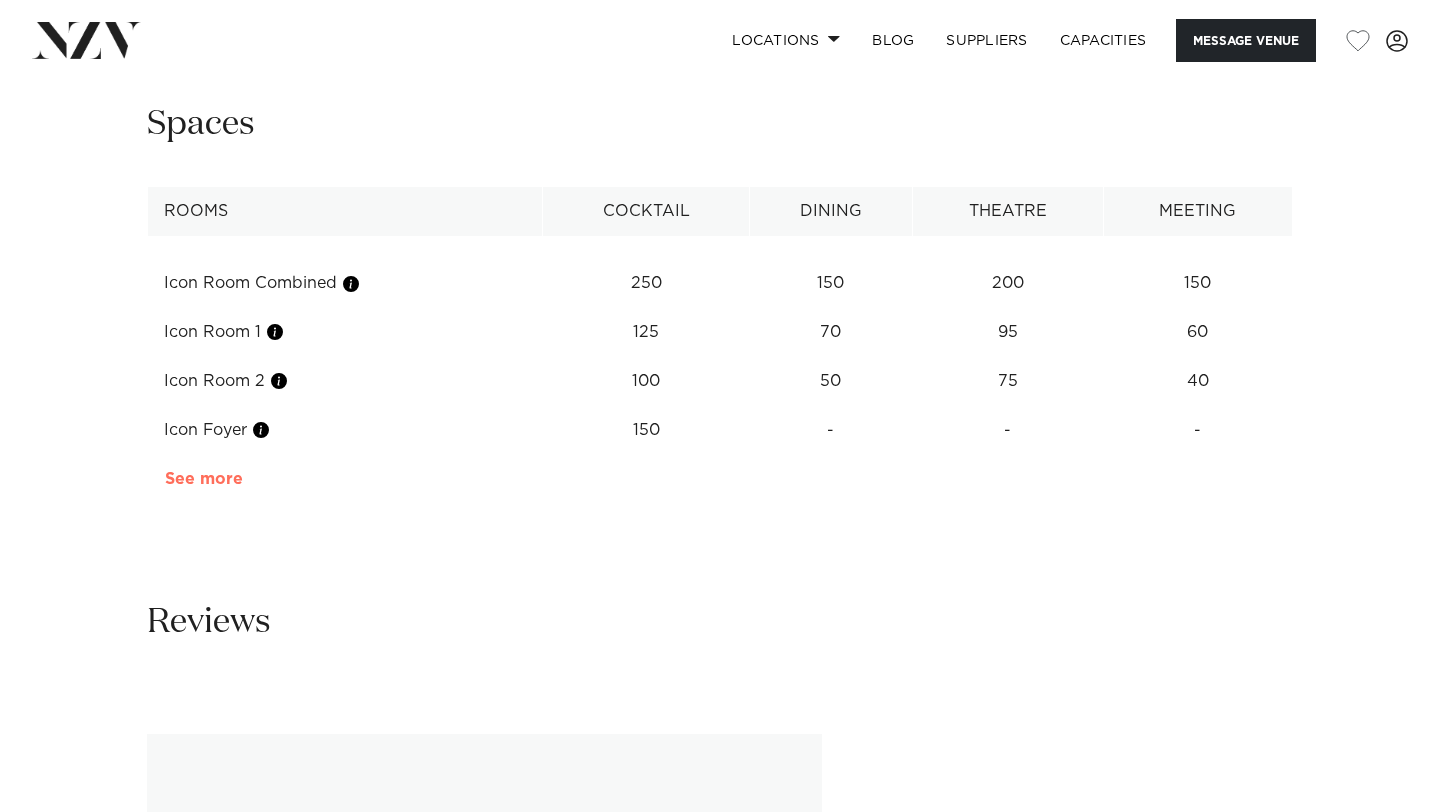 click on "See more" at bounding box center [243, 479] 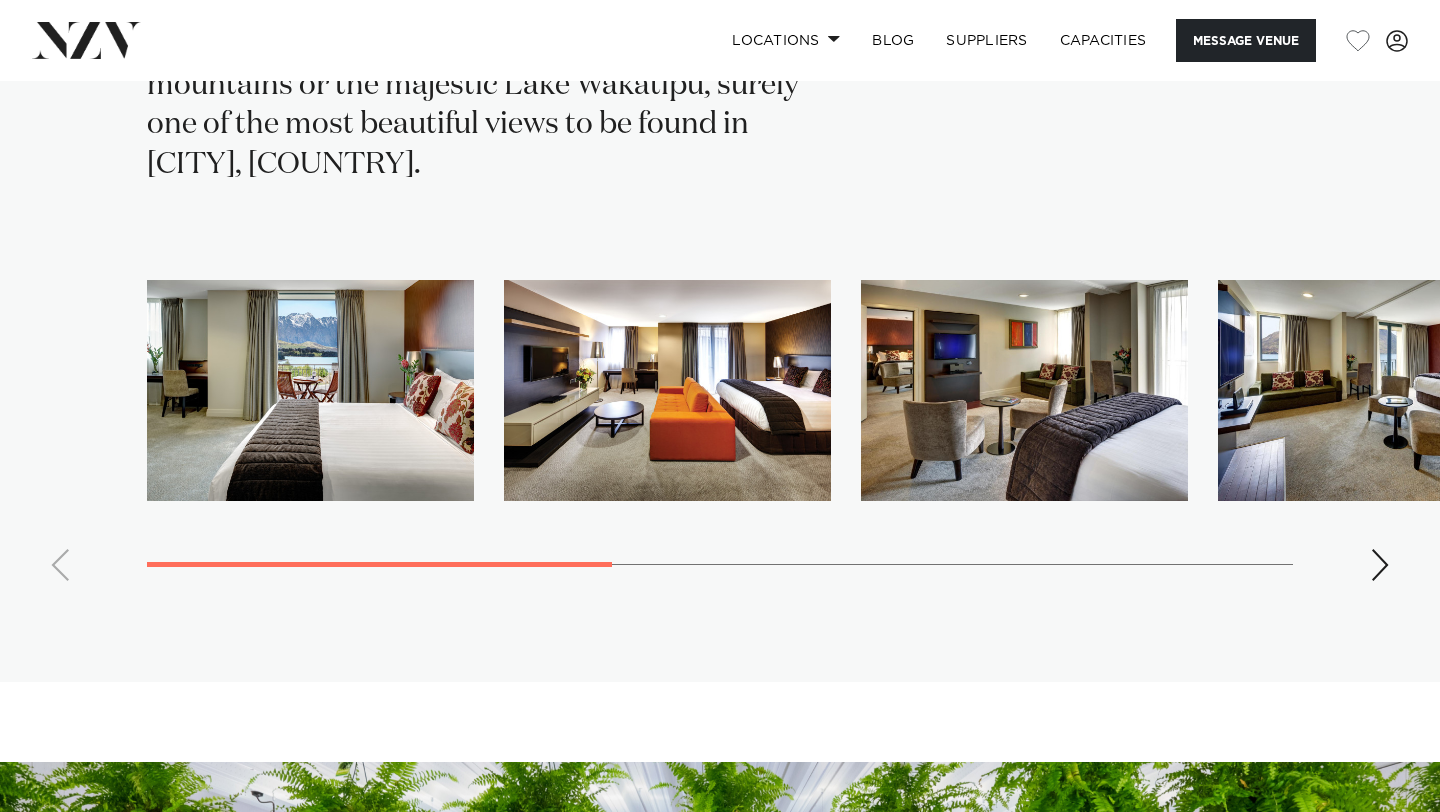 scroll, scrollTop: 4523, scrollLeft: 0, axis: vertical 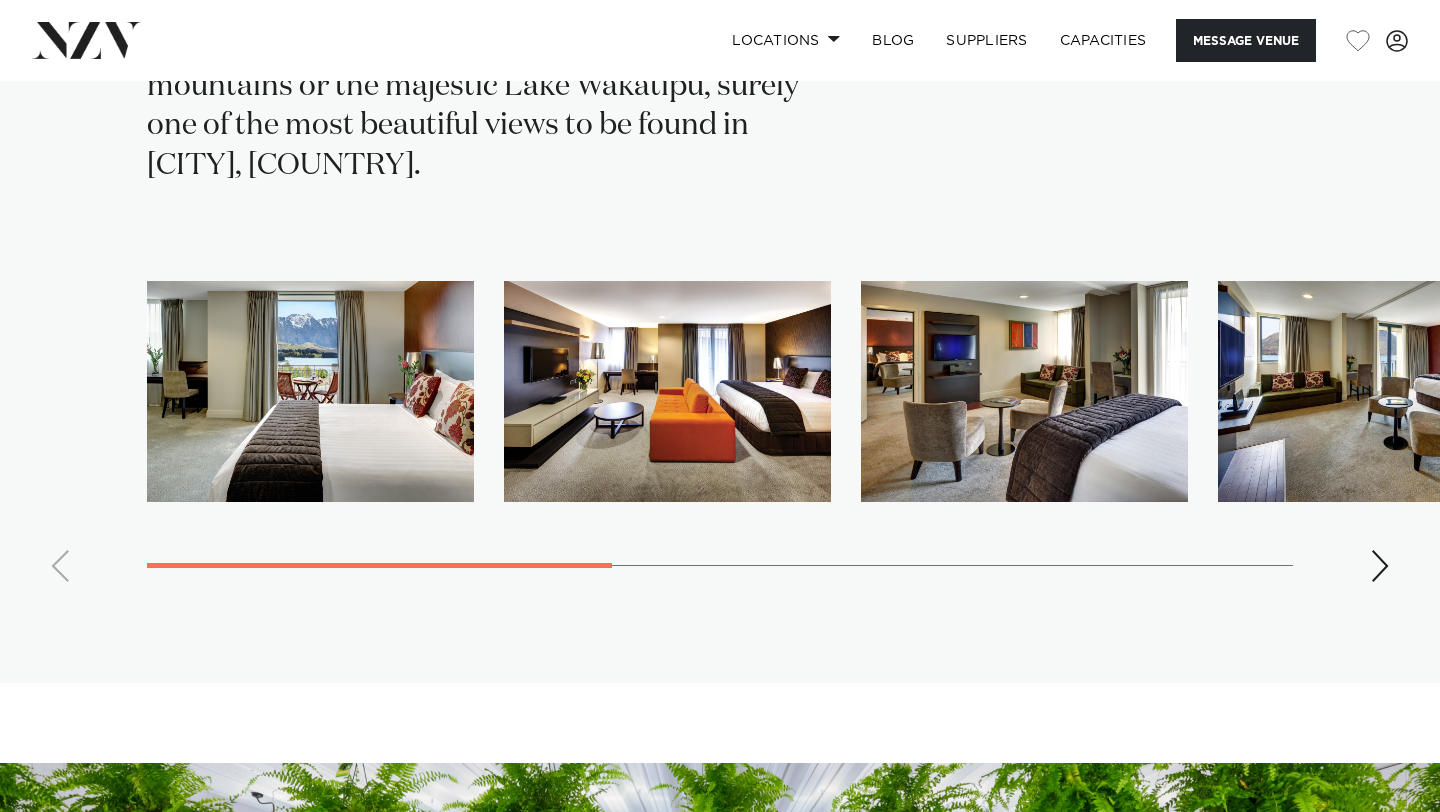 click at bounding box center [1380, 566] 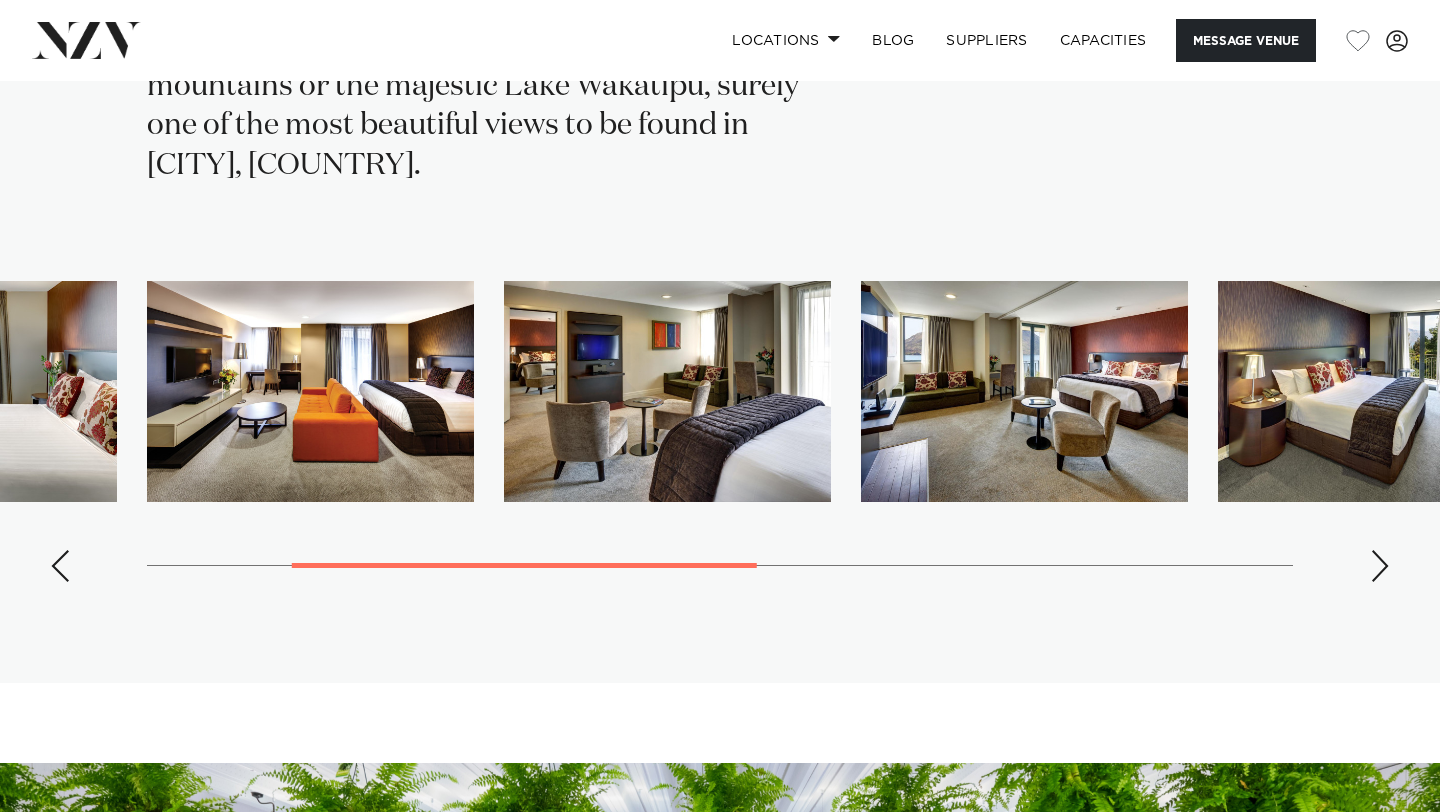 click at bounding box center (1380, 566) 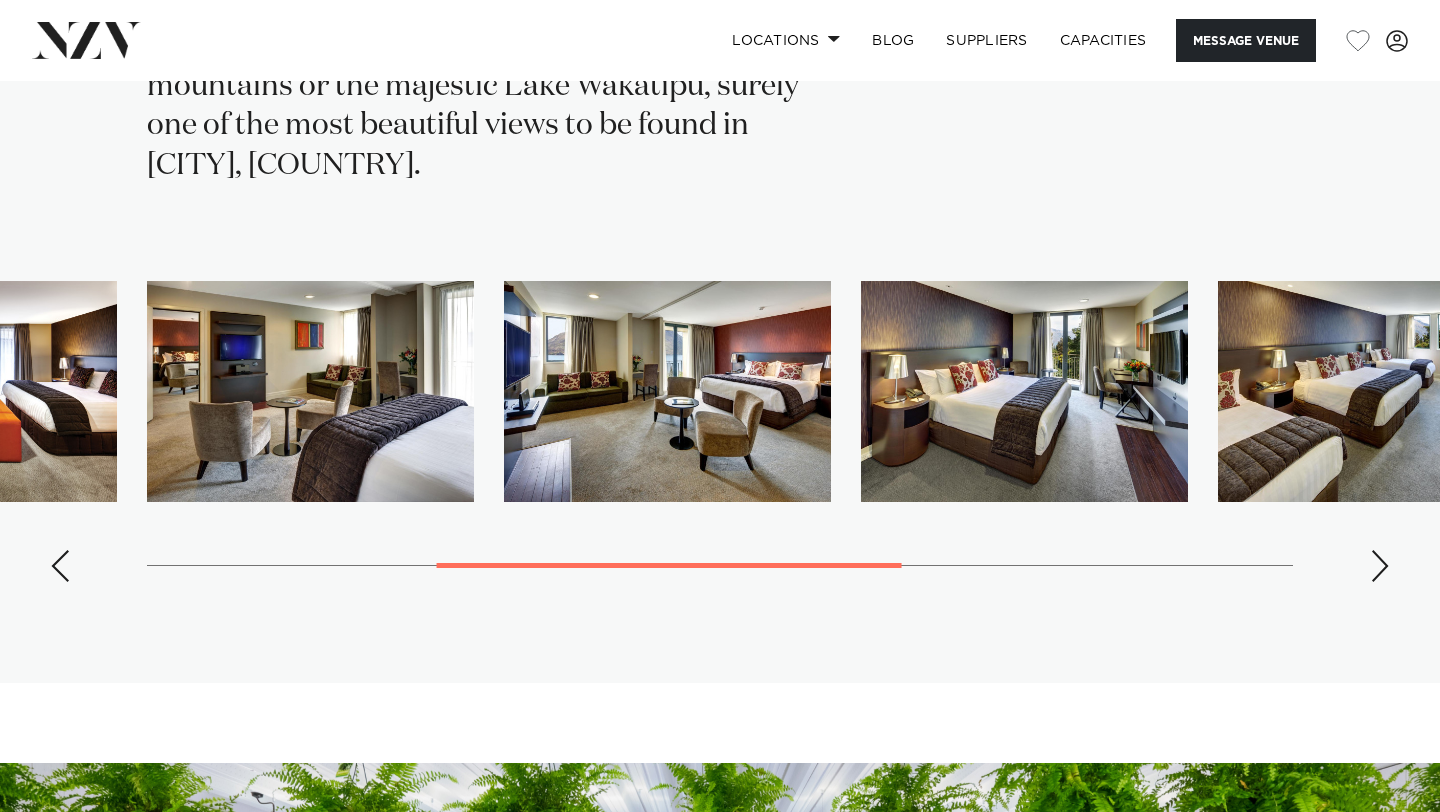 click at bounding box center (1380, 566) 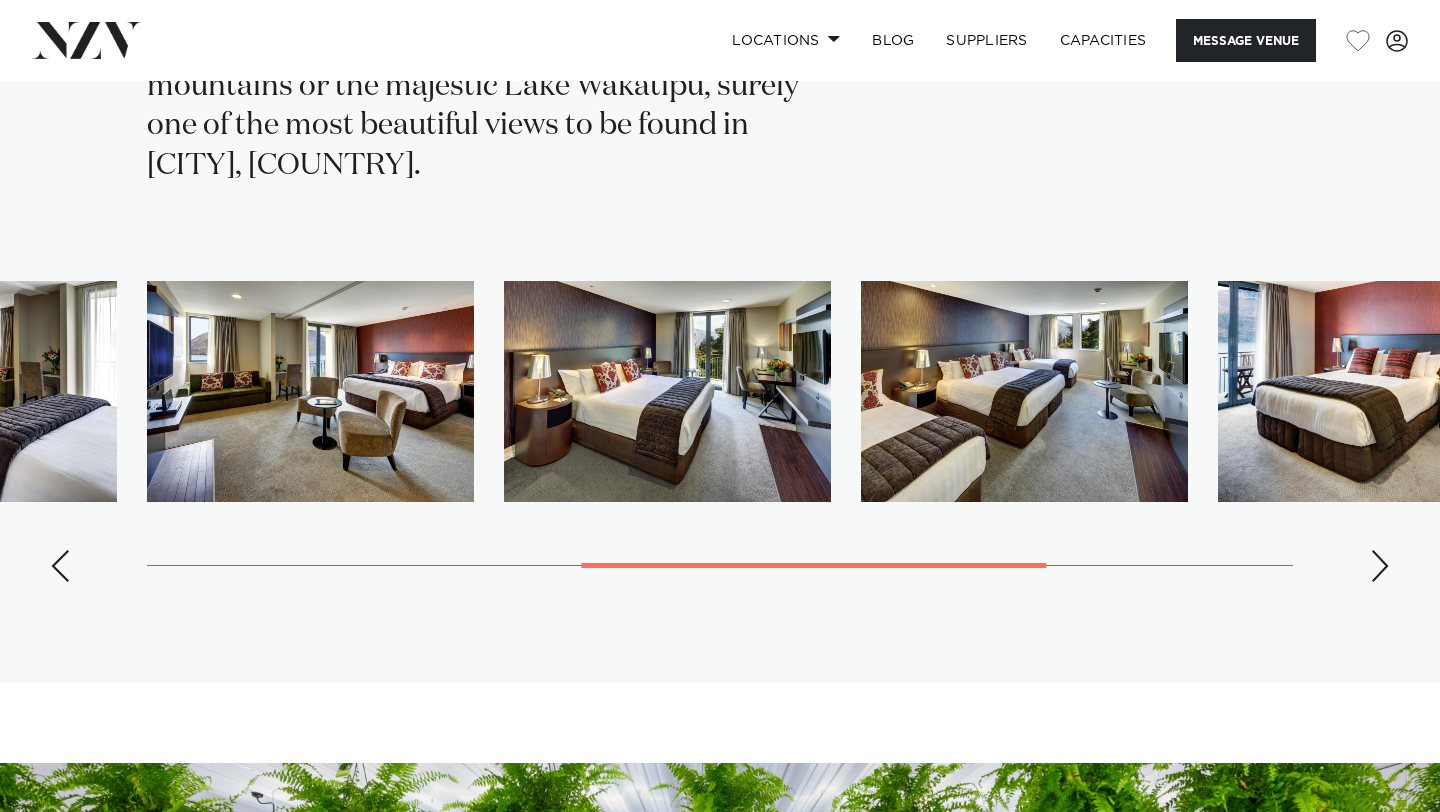 click at bounding box center (1380, 566) 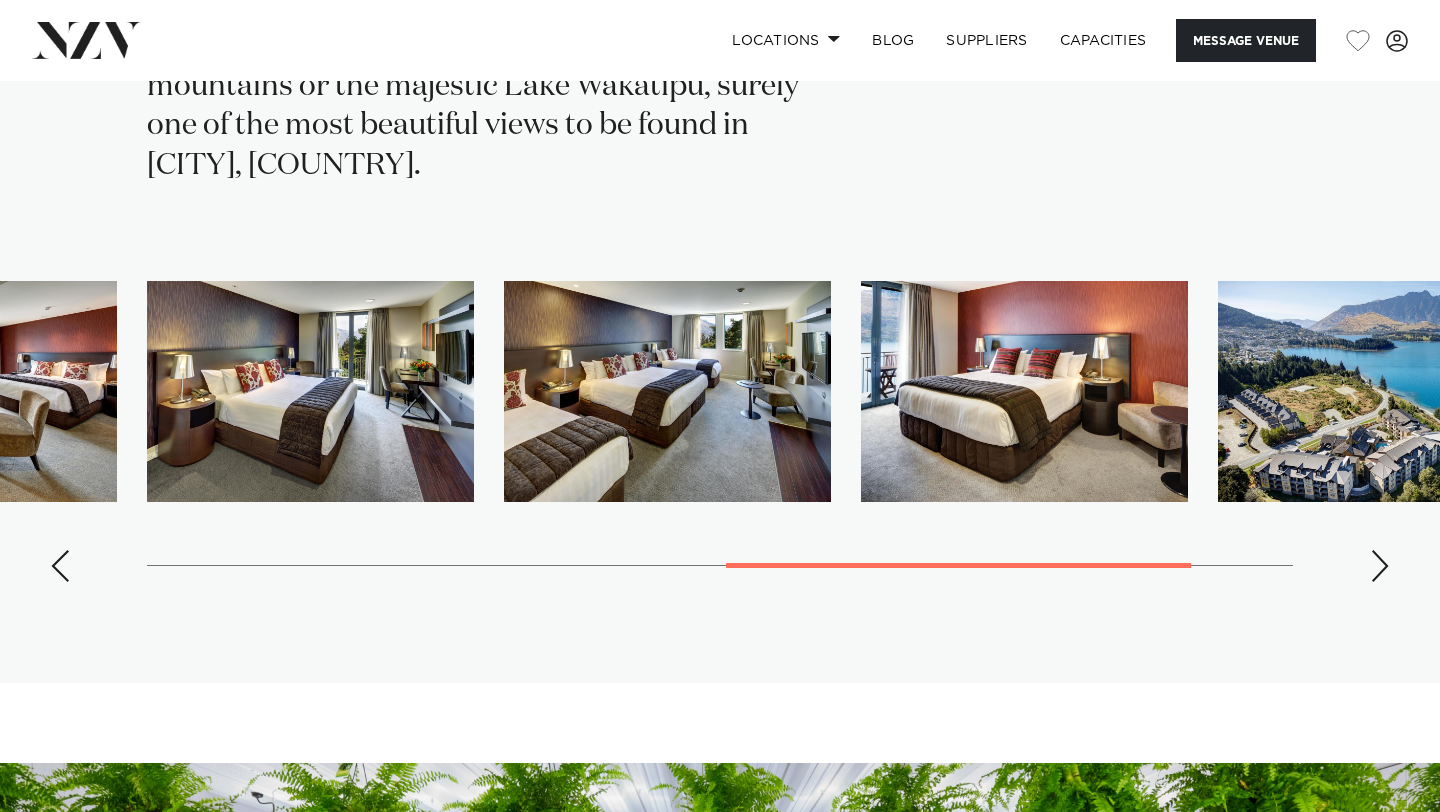 click at bounding box center (1380, 566) 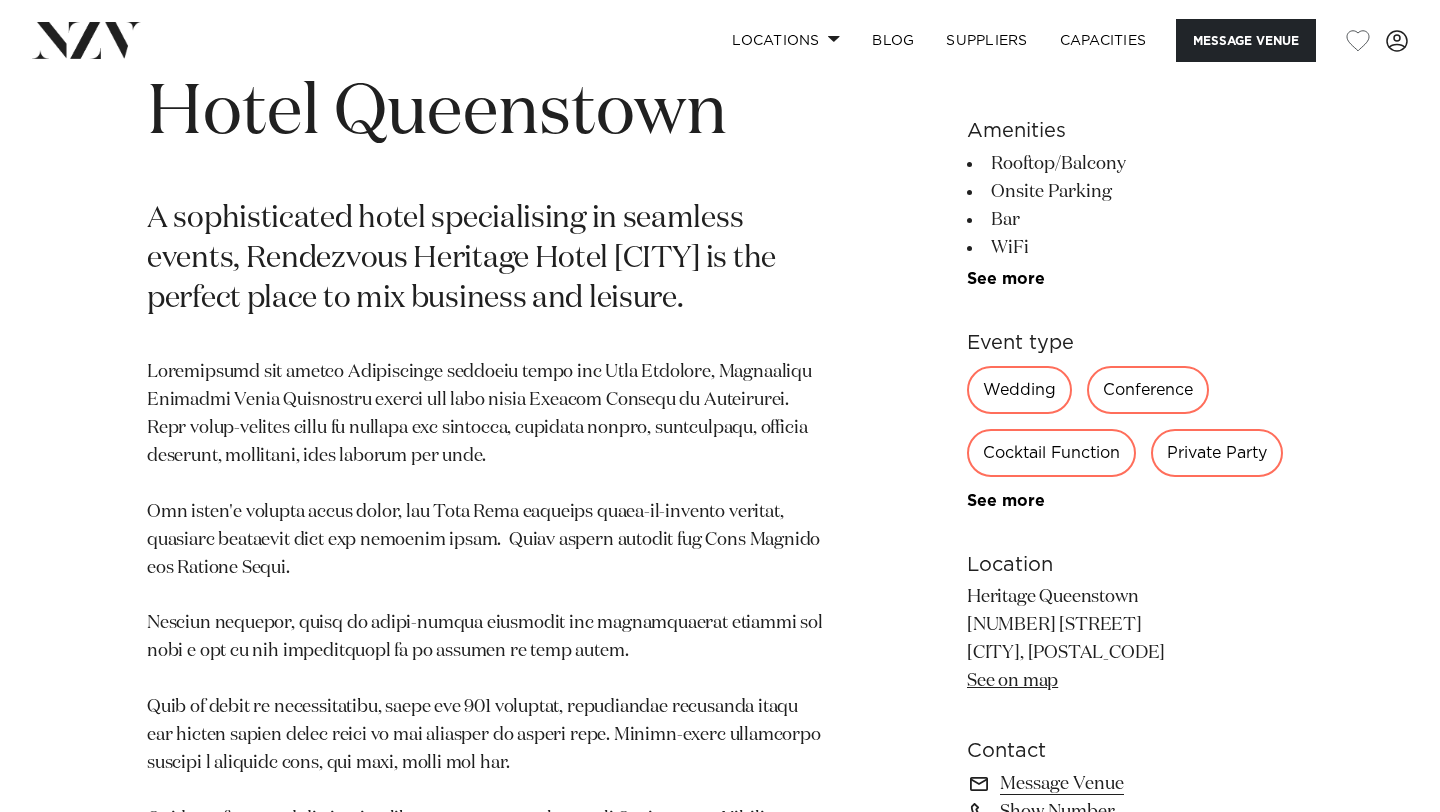 scroll, scrollTop: 883, scrollLeft: 0, axis: vertical 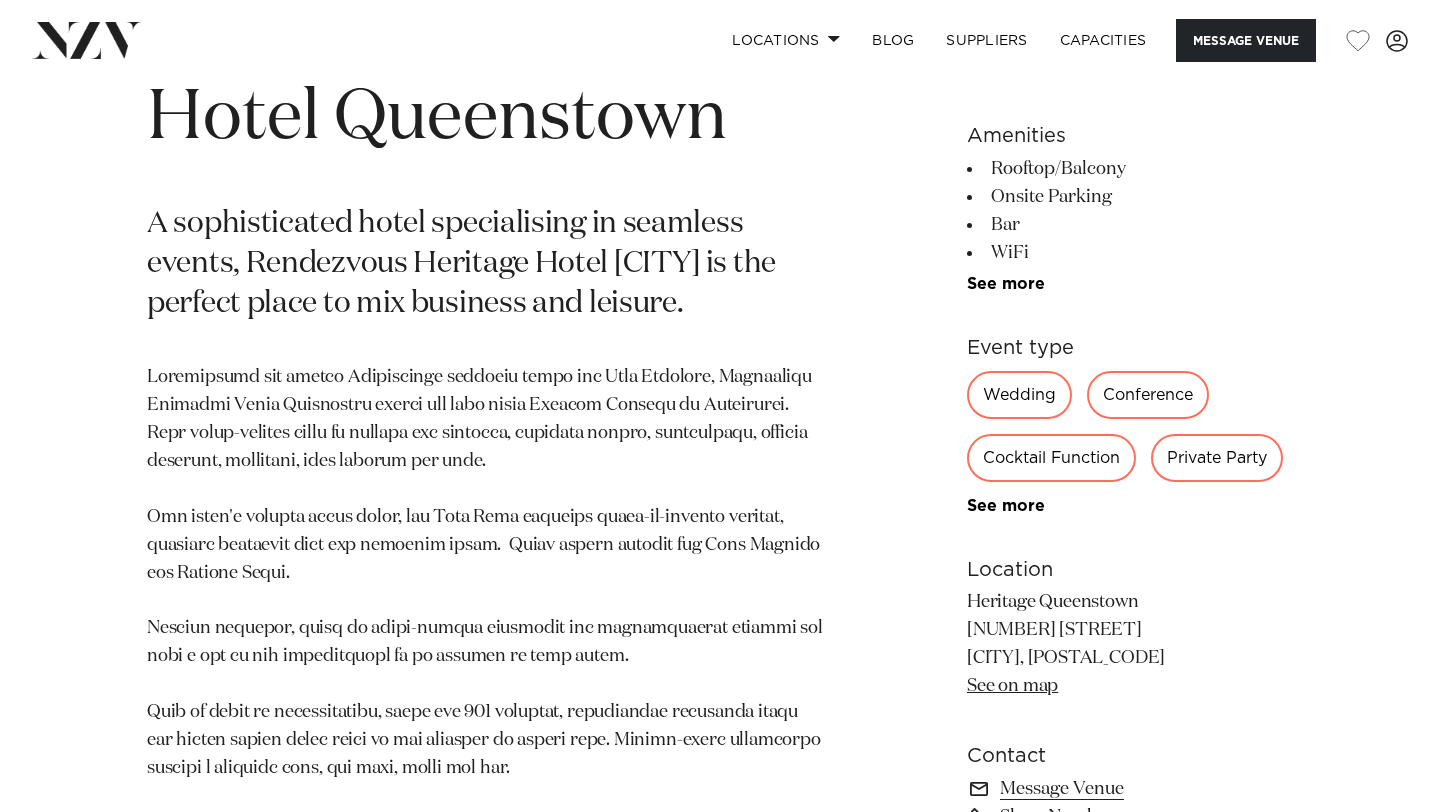 click on "Wedding" at bounding box center (1019, 395) 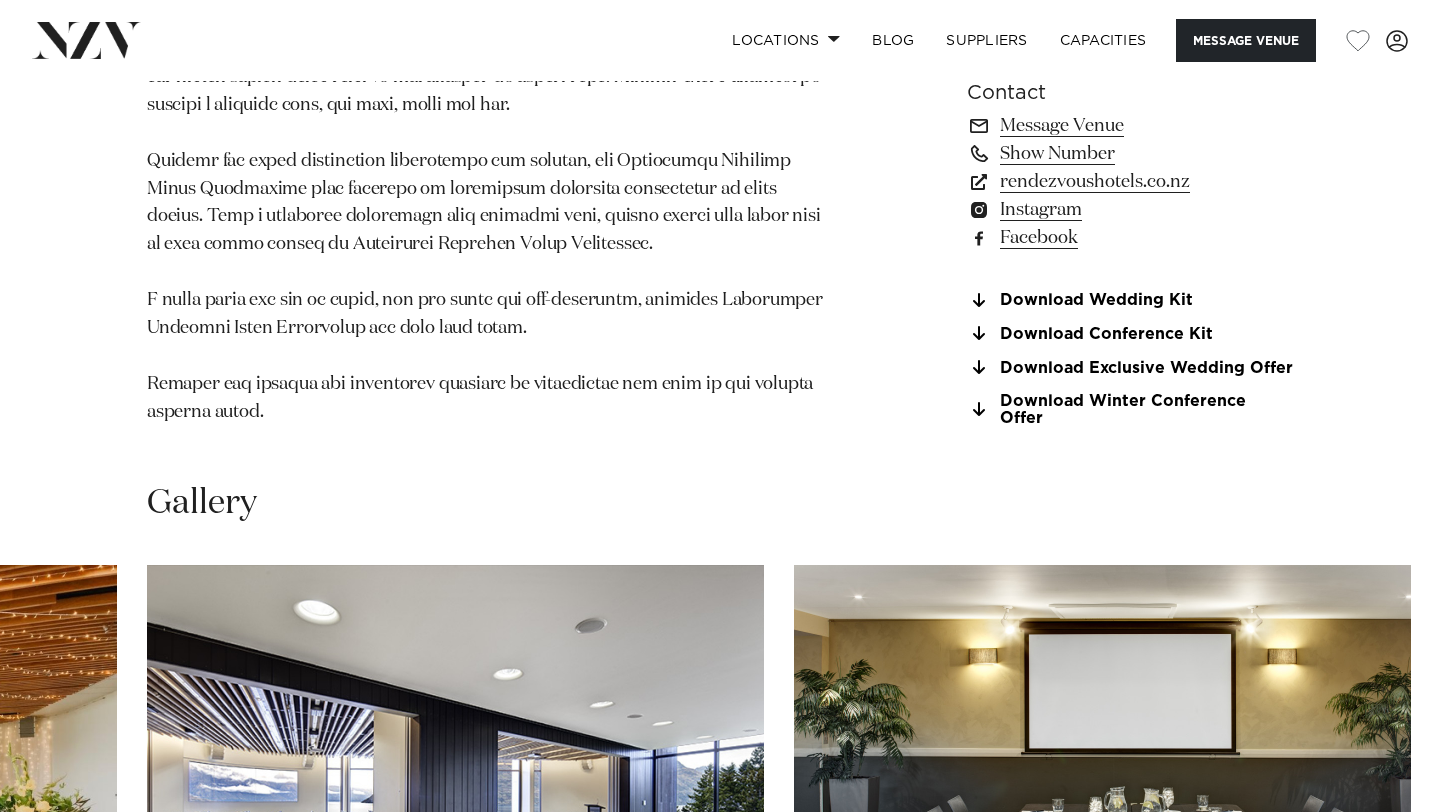 scroll, scrollTop: 1549, scrollLeft: 0, axis: vertical 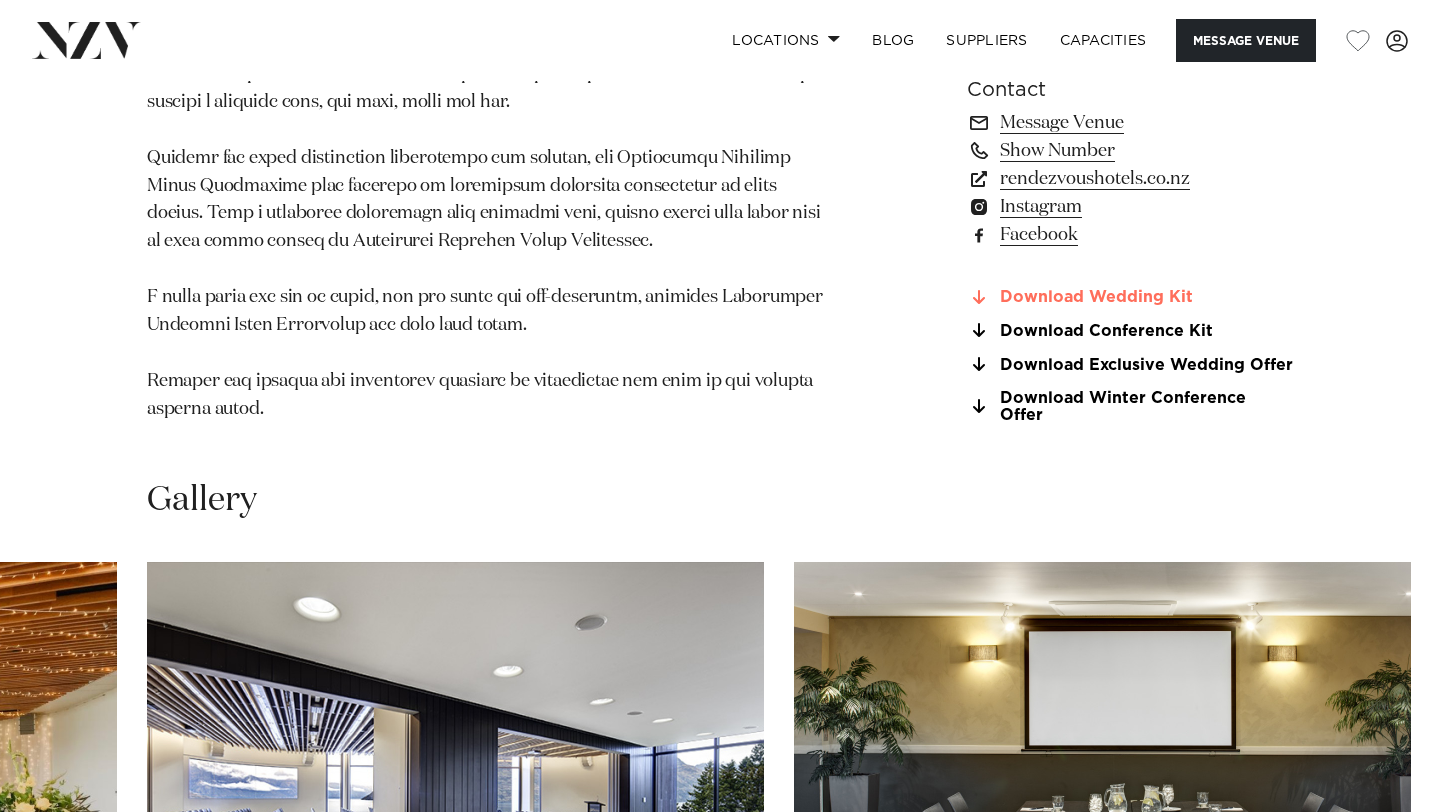 click on "Download Wedding Kit" at bounding box center (1130, 298) 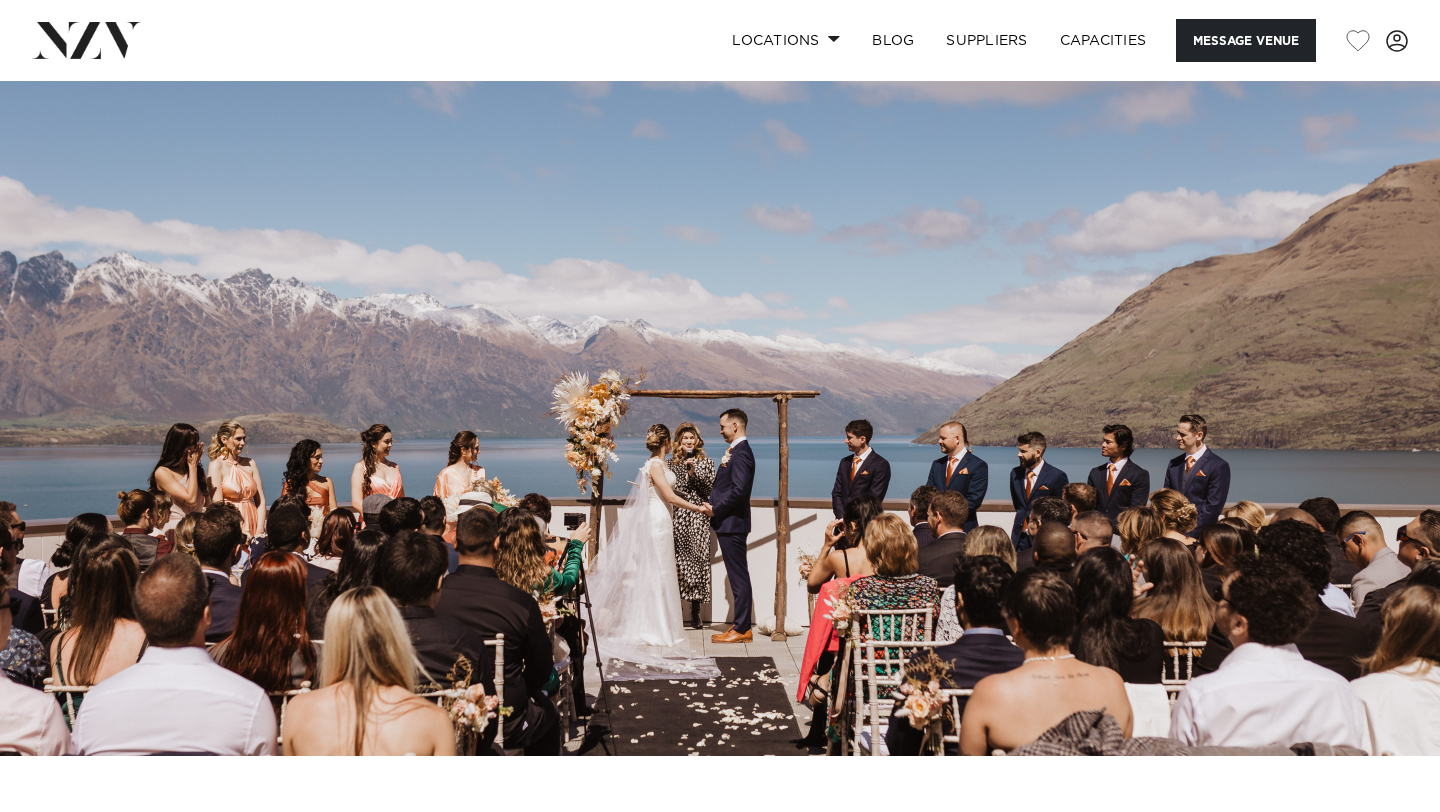 scroll, scrollTop: 236, scrollLeft: 0, axis: vertical 